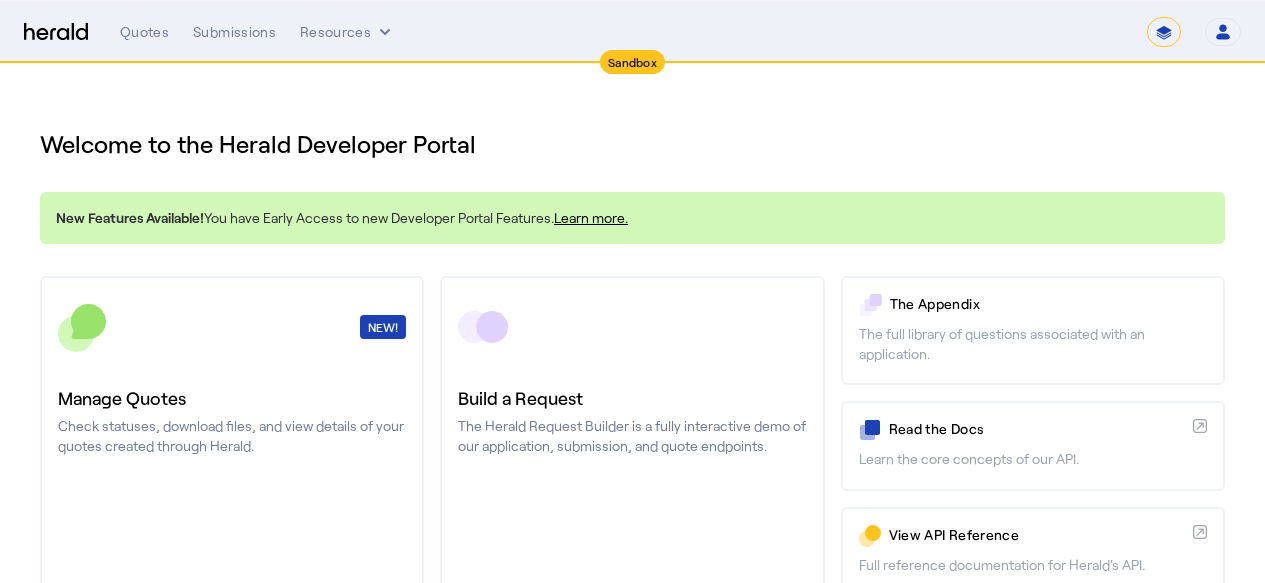 scroll, scrollTop: 0, scrollLeft: 0, axis: both 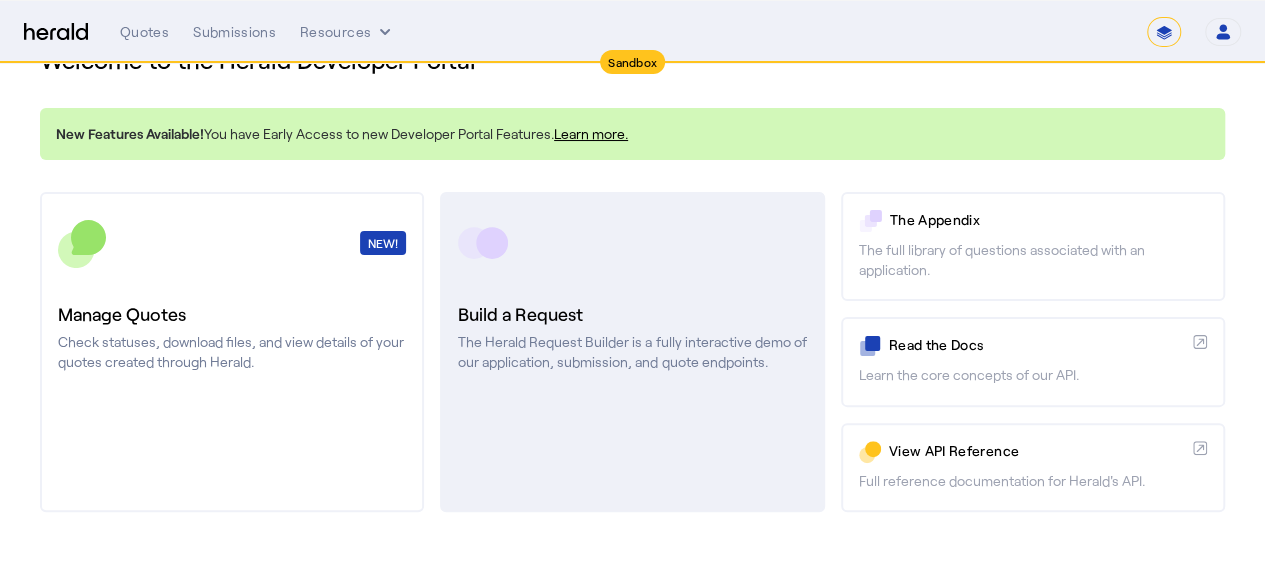 click on "Build a Request" at bounding box center [632, 314] 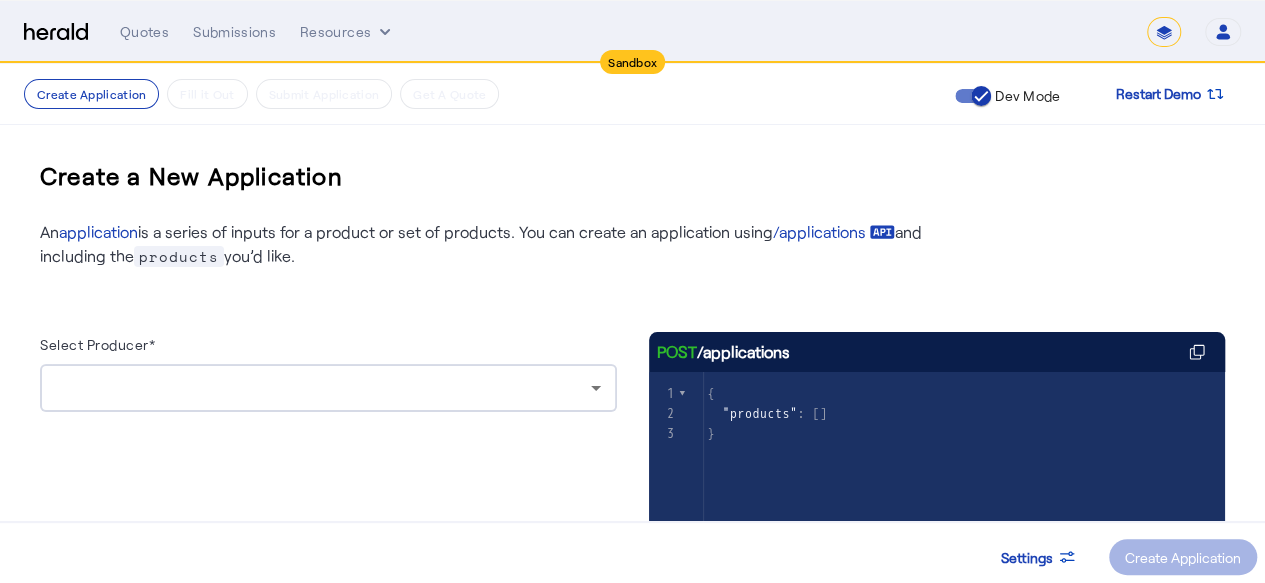 scroll, scrollTop: 120, scrollLeft: 0, axis: vertical 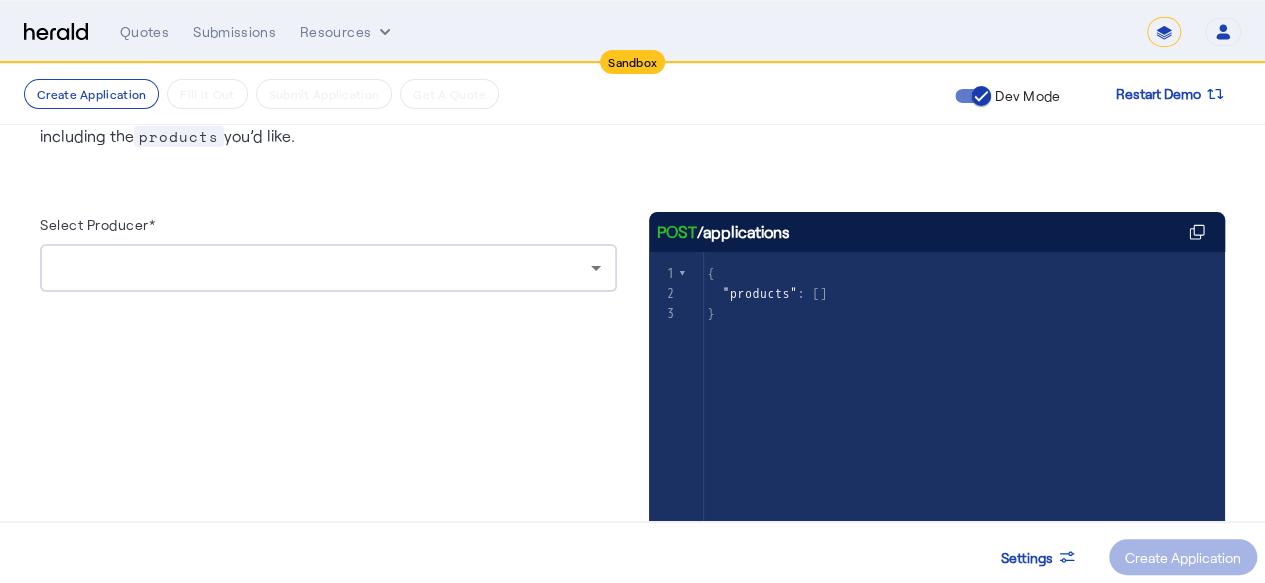 click 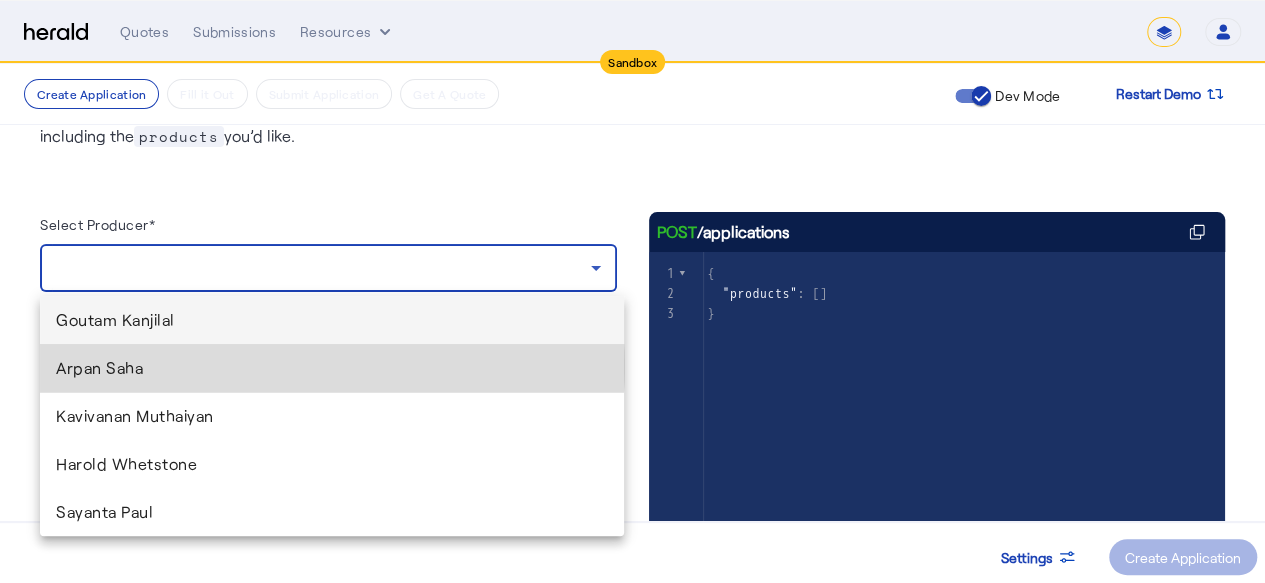click on "Arpan Saha" at bounding box center [332, 368] 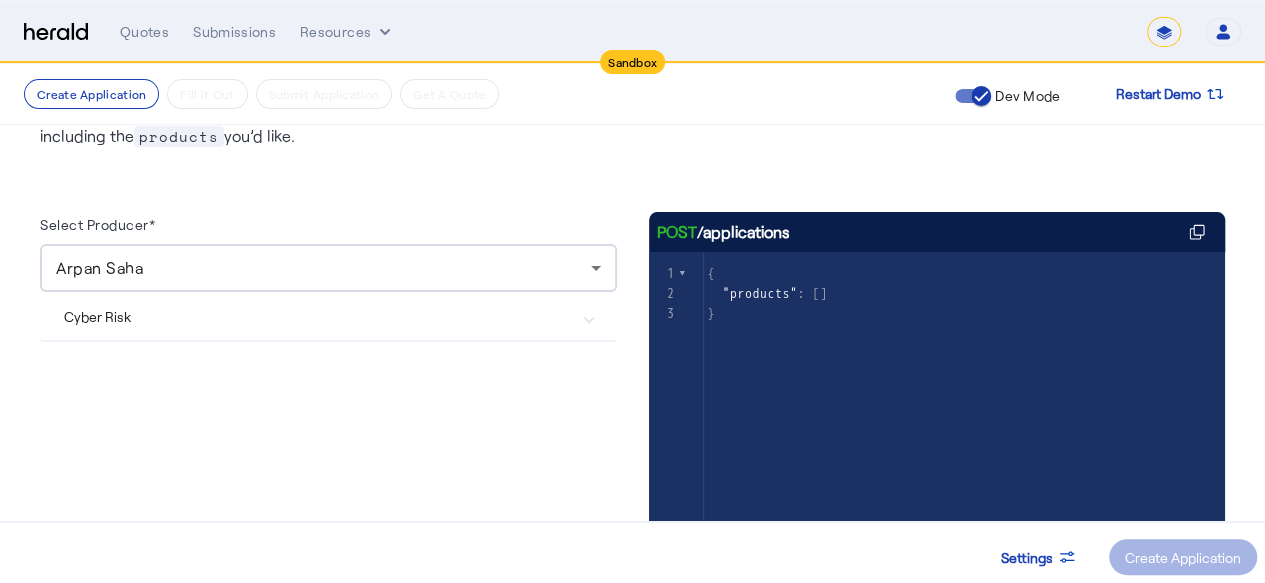 click on "Cyber Risk" at bounding box center (316, 316) 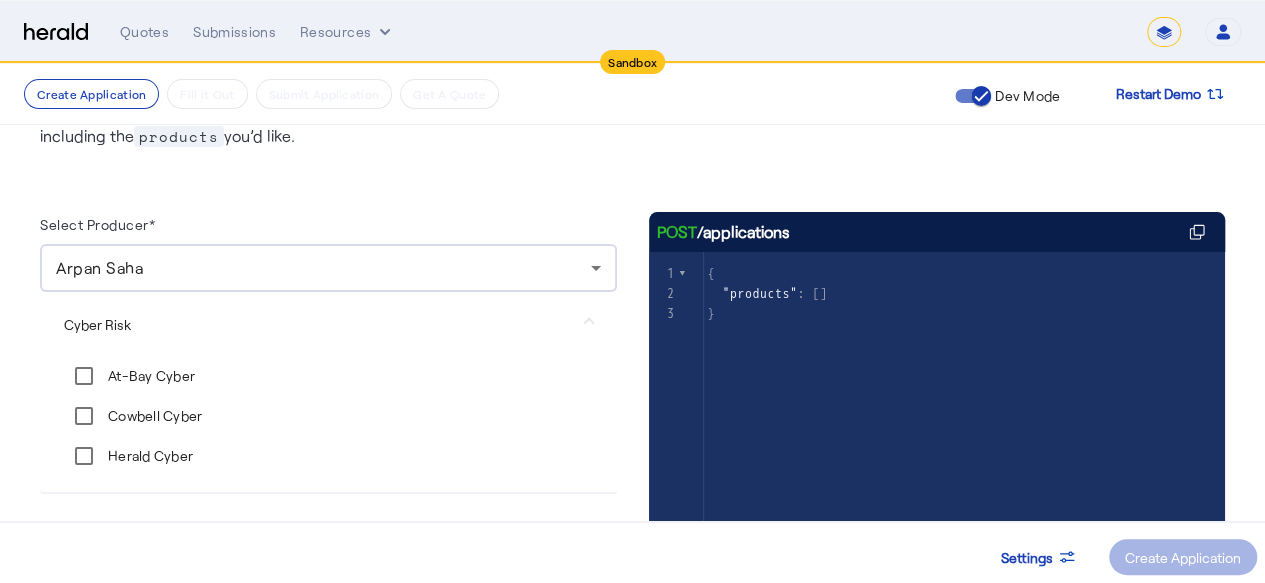 click on "At-Bay Cyber" at bounding box center [149, 376] 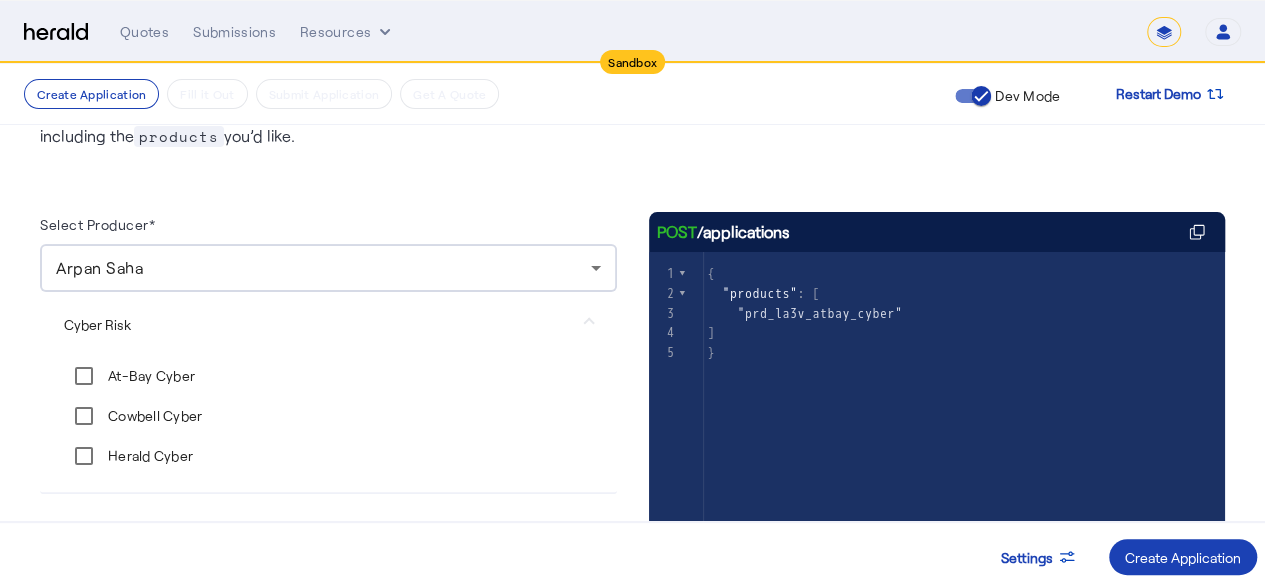 click on "Settings
Create Application" 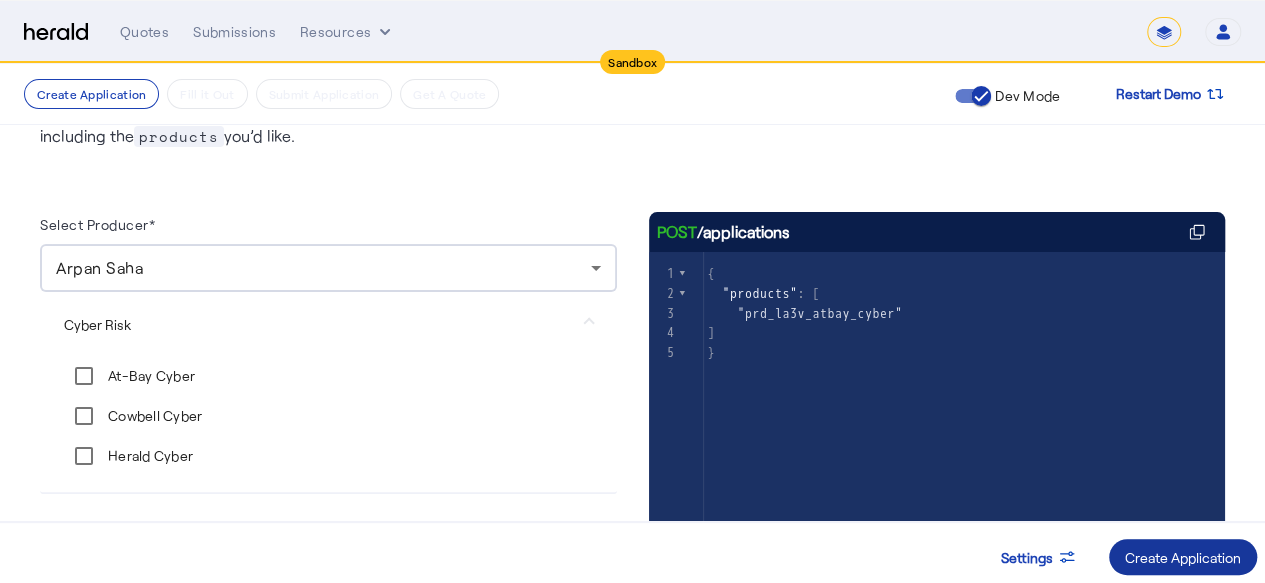 click on "Create Application" at bounding box center (1183, 557) 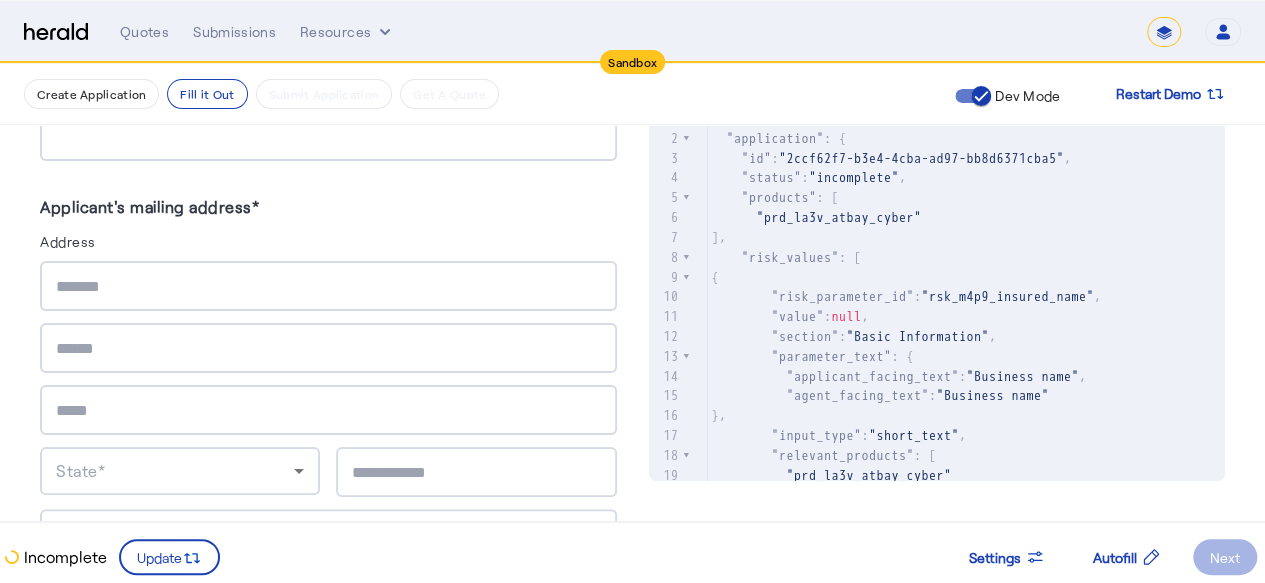 scroll, scrollTop: 883, scrollLeft: 0, axis: vertical 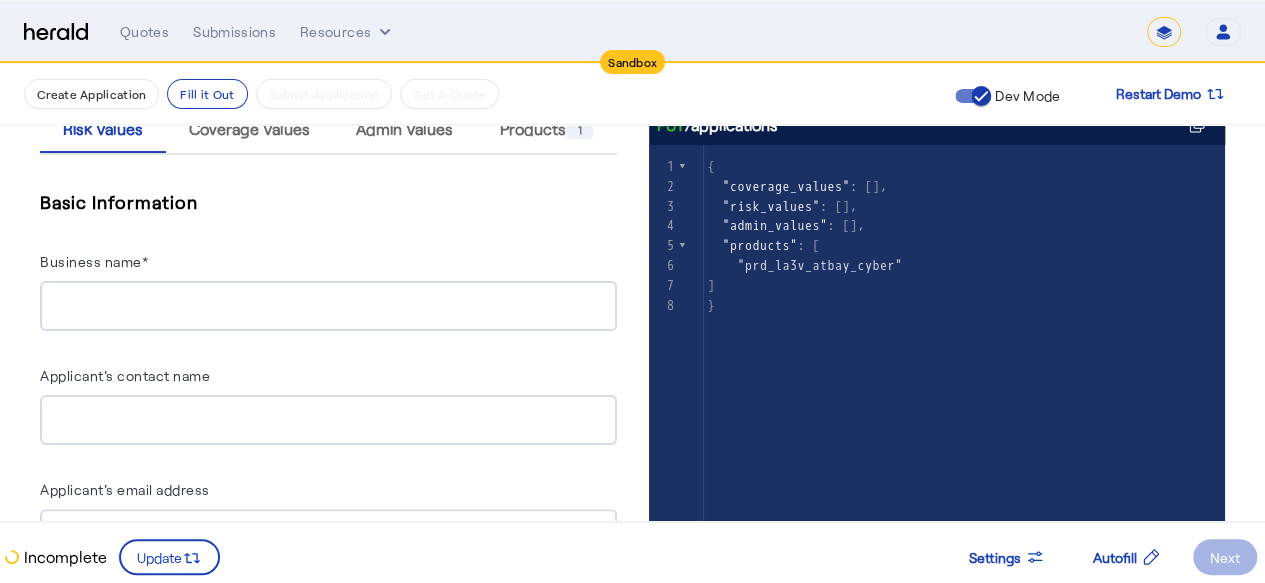 click on "Basic Information  Business name* Applicant's contact name Applicant's email address Applicant's phone number Applicant's mailing address* Address State* Country Code*  Affects Conditions
Industry classification* search  Affects Conditions
Powered by  /classifications
Total annual revenue*  Affects Conditions
Does the applicant have a company website or domain?*  Affects Conditions
Risk Information  Is the applicant engaged in any of the following business activities?* Does the applicant store, transmit, collect, or process any of the following information, not including employee information?*  Affects Conditions
Does the applicant maintain secured backups of sensitive or otherwise critical data?*  Affects Conditions
Which of the following actions does the applicant take to protect sensitive data?*  Affects Conditions" at bounding box center [328, 1495] 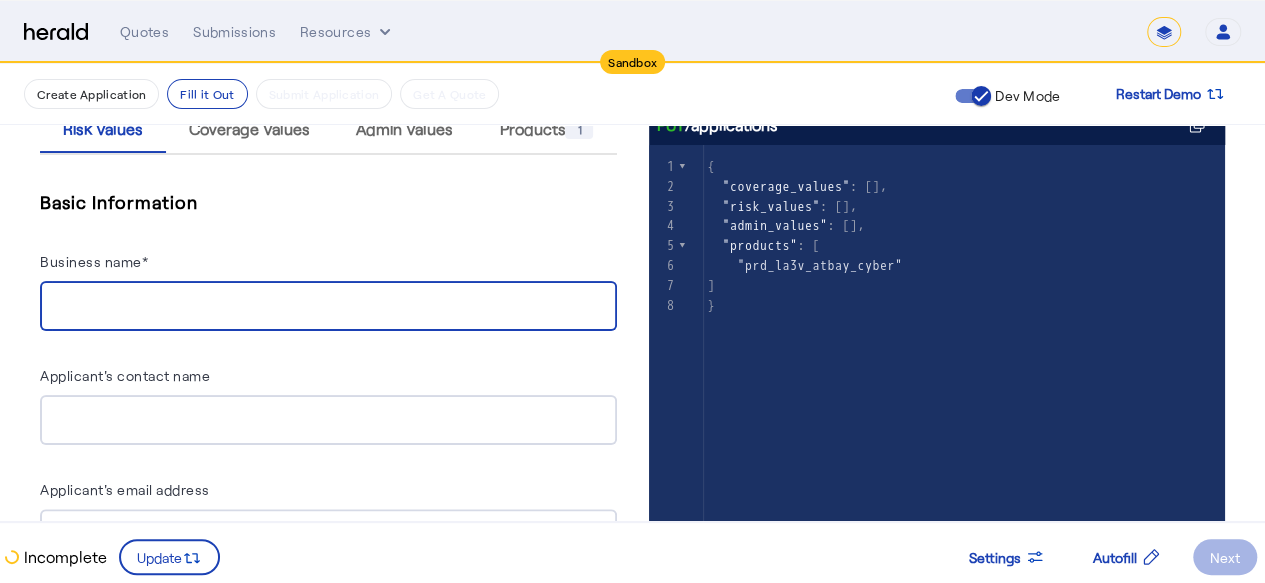 click on "Business name*" at bounding box center [328, 307] 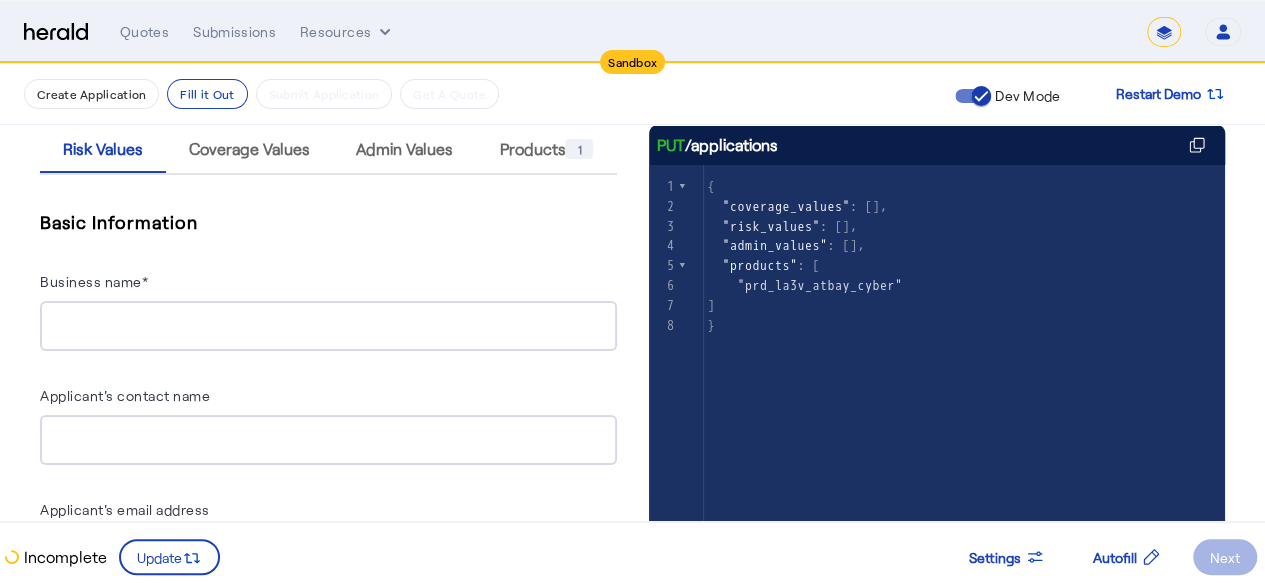 click on "PUT" 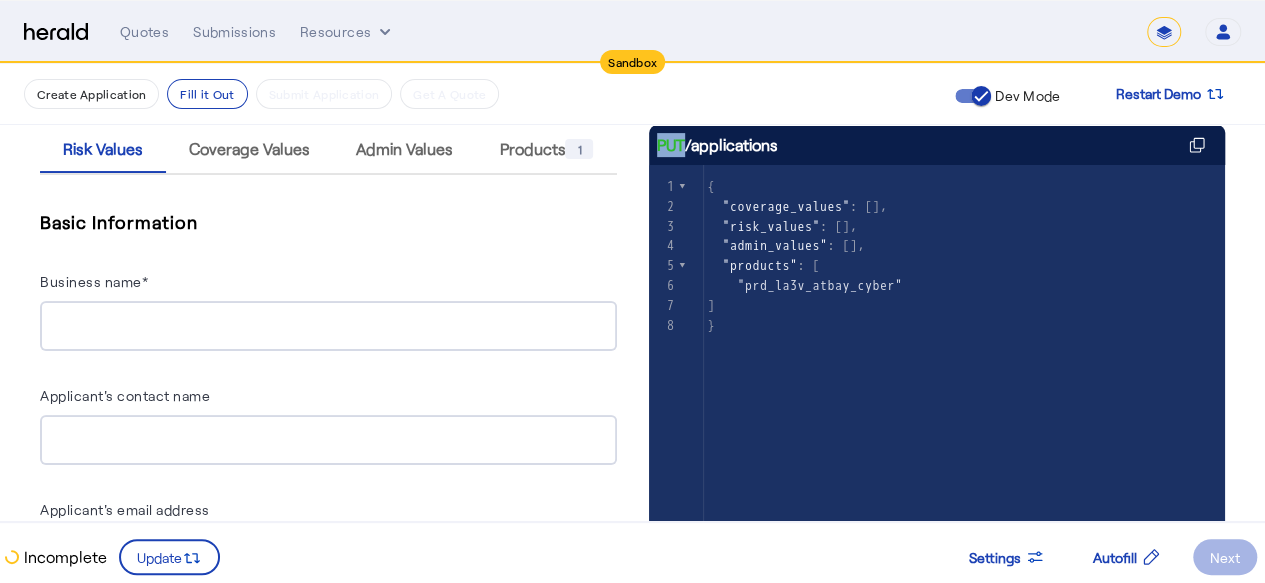 click on "PUT" 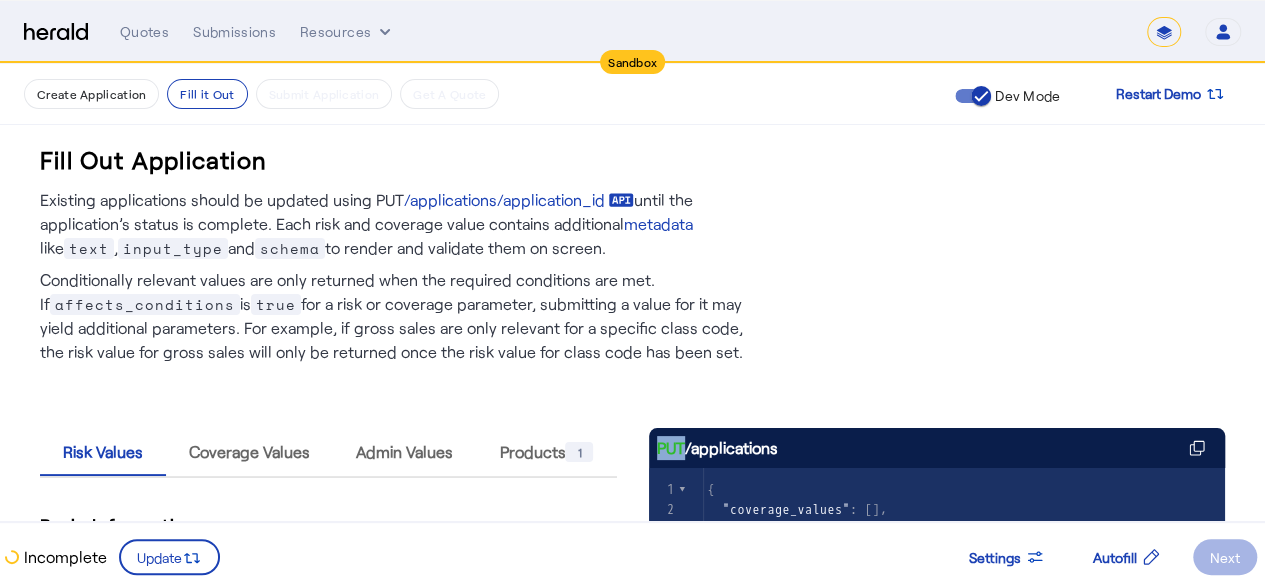 click on "Risk Values Coverage Values Admin Values Products       1   Basic Information  Business name* Applicant's contact name Applicant's email address Applicant's phone number Applicant's mailing address* Address State* Country Code*  Affects Conditions
Industry classification* search  Affects Conditions
Powered by  /classifications
Total annual revenue*  Affects Conditions
Does the applicant have a company website or domain?*  Affects Conditions
Risk Information  Is the applicant engaged in any of the following business activities?* Does the applicant store, transmit, collect, or process any of the following information, not including employee information?*  Affects Conditions
Does the applicant maintain secured backups of sensitive or otherwise critical data?*  Affects Conditions
Affects Conditions" 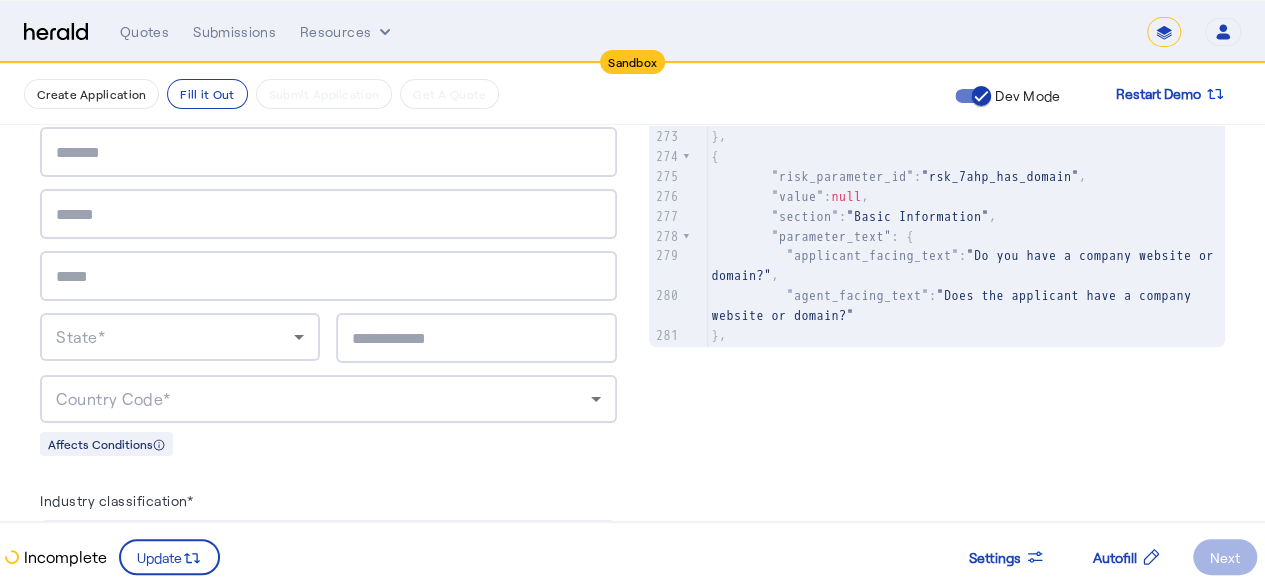 scroll, scrollTop: 971, scrollLeft: 0, axis: vertical 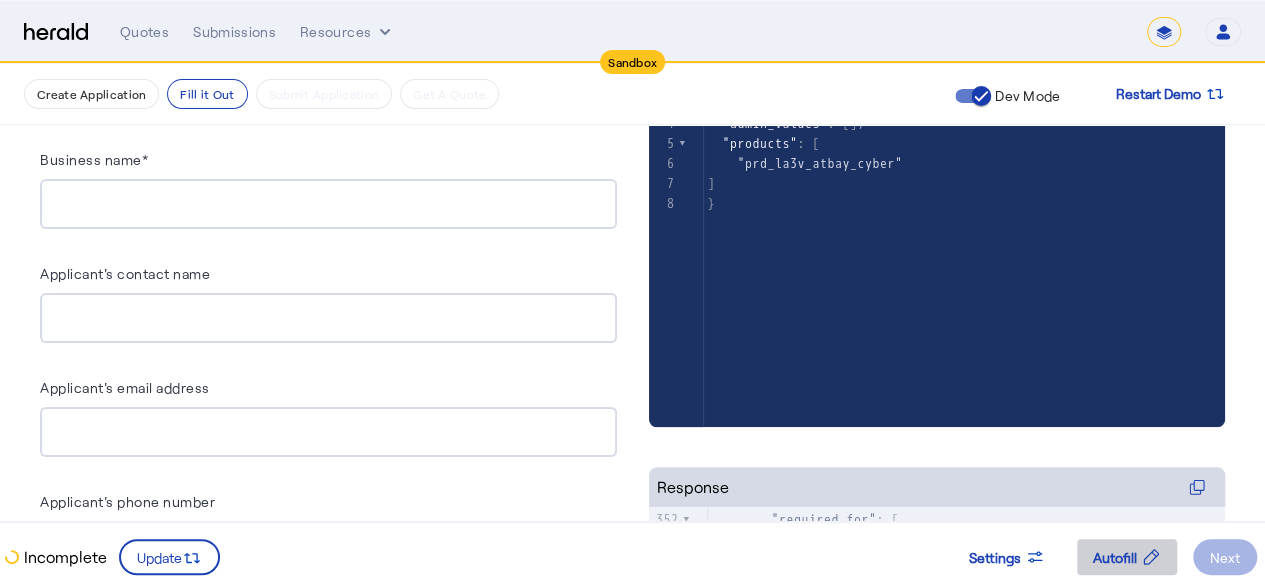 click on "Autofill" at bounding box center (1115, 557) 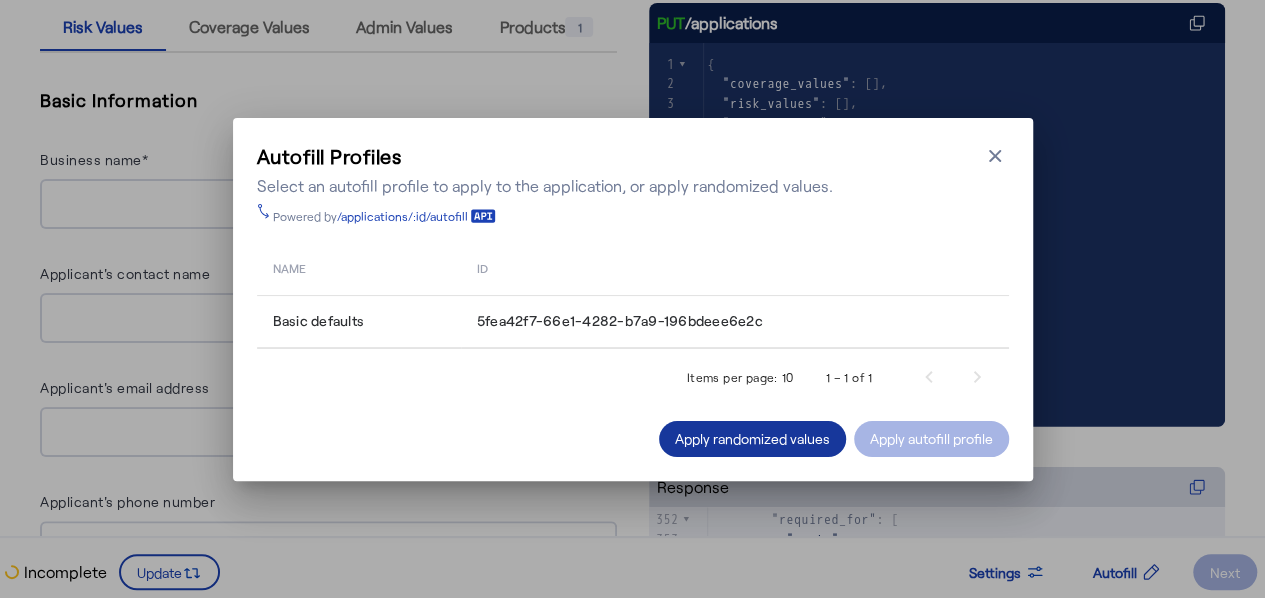 click on "Apply randomized values" at bounding box center (752, 438) 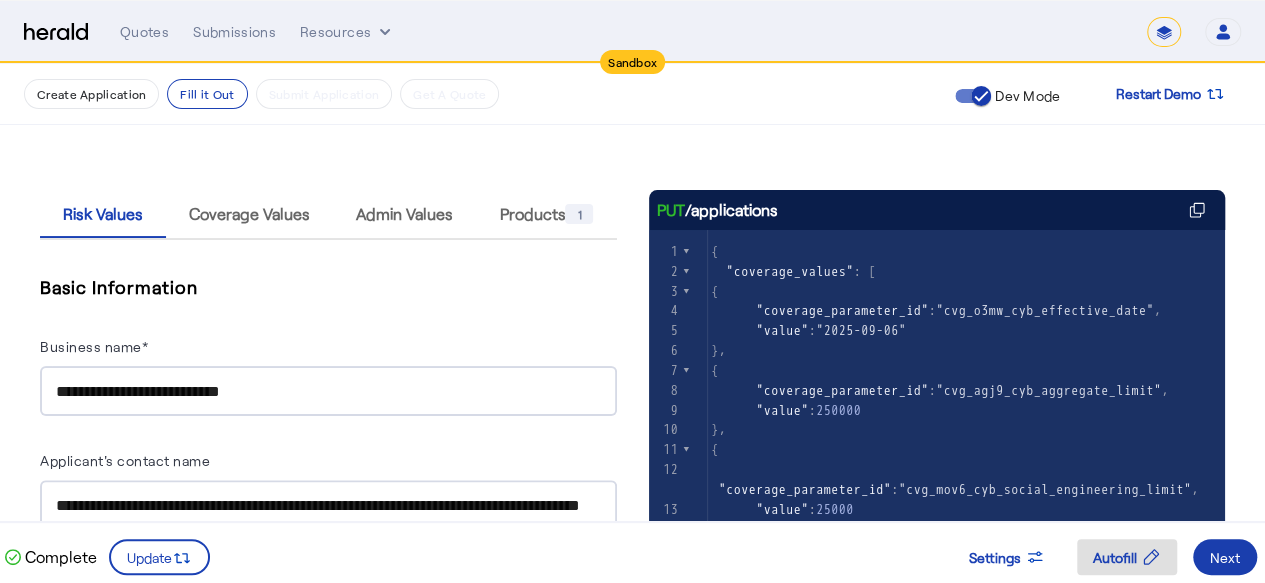click on "Next" at bounding box center [1225, 557] 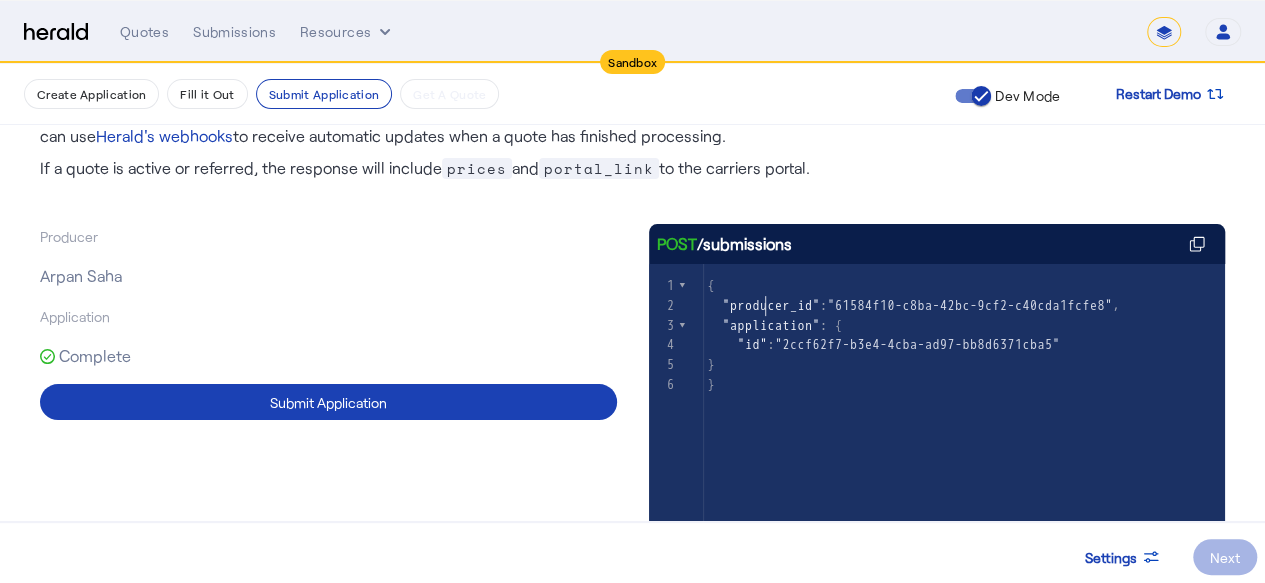 click on ""producer_id"" 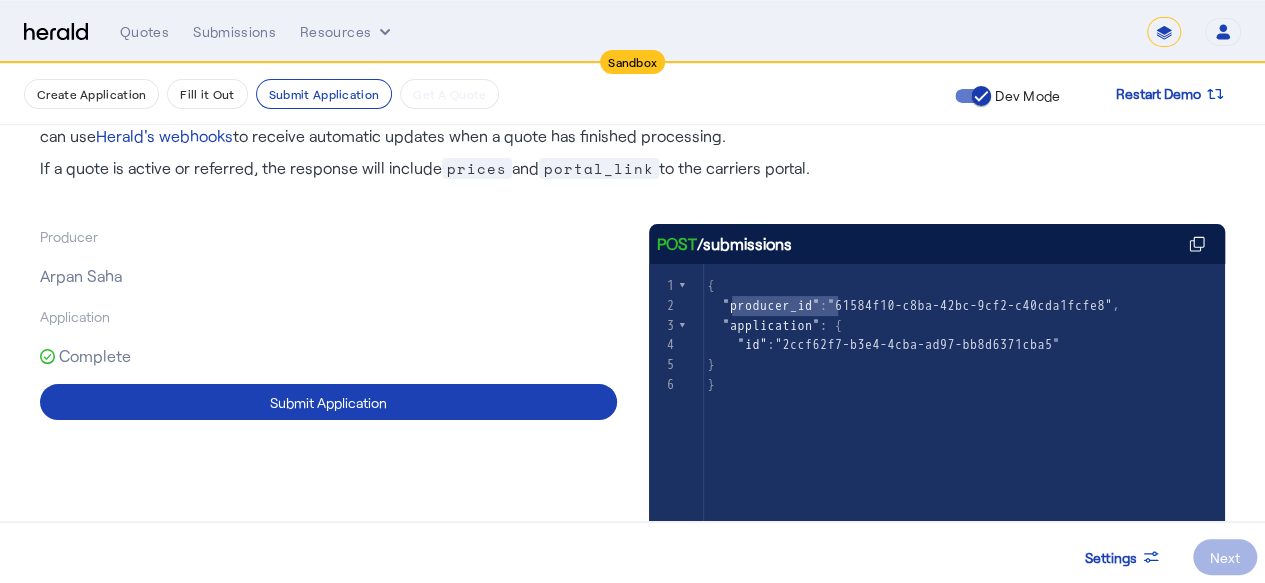 type on "**********" 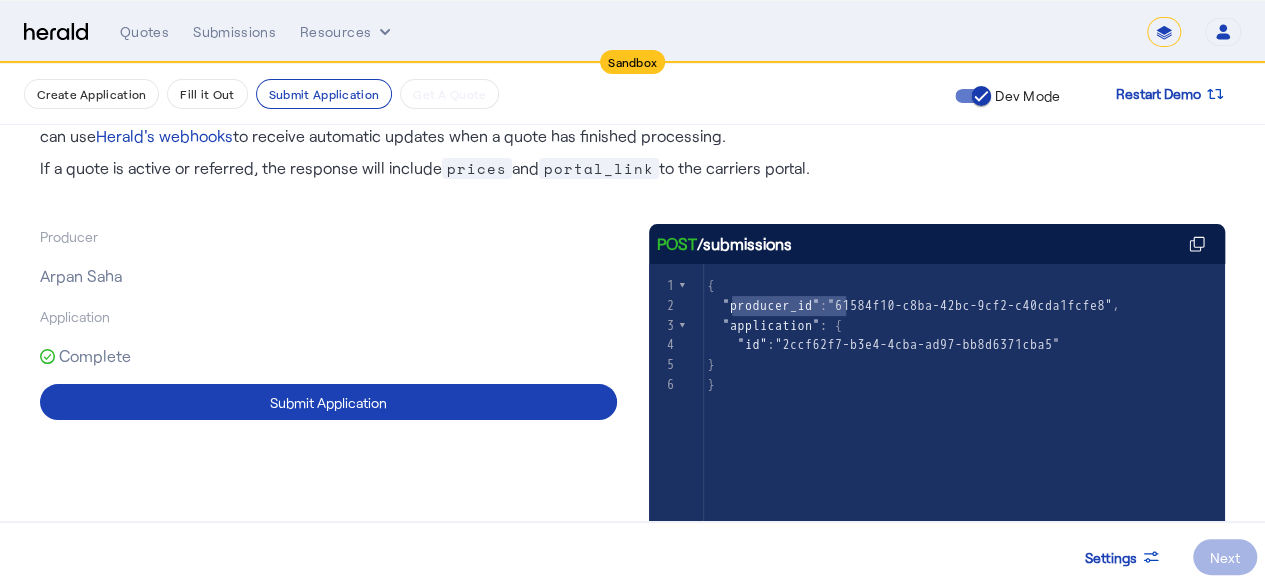 drag, startPoint x: 769, startPoint y: 308, endPoint x: 850, endPoint y: 305, distance: 81.055534 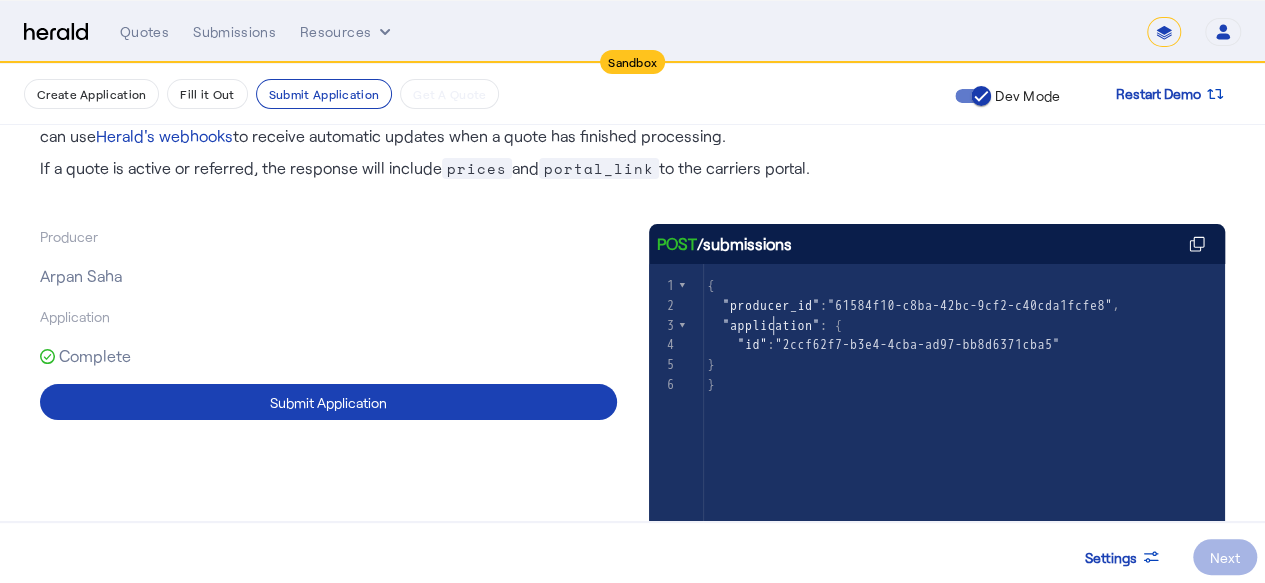 click on ""application"" 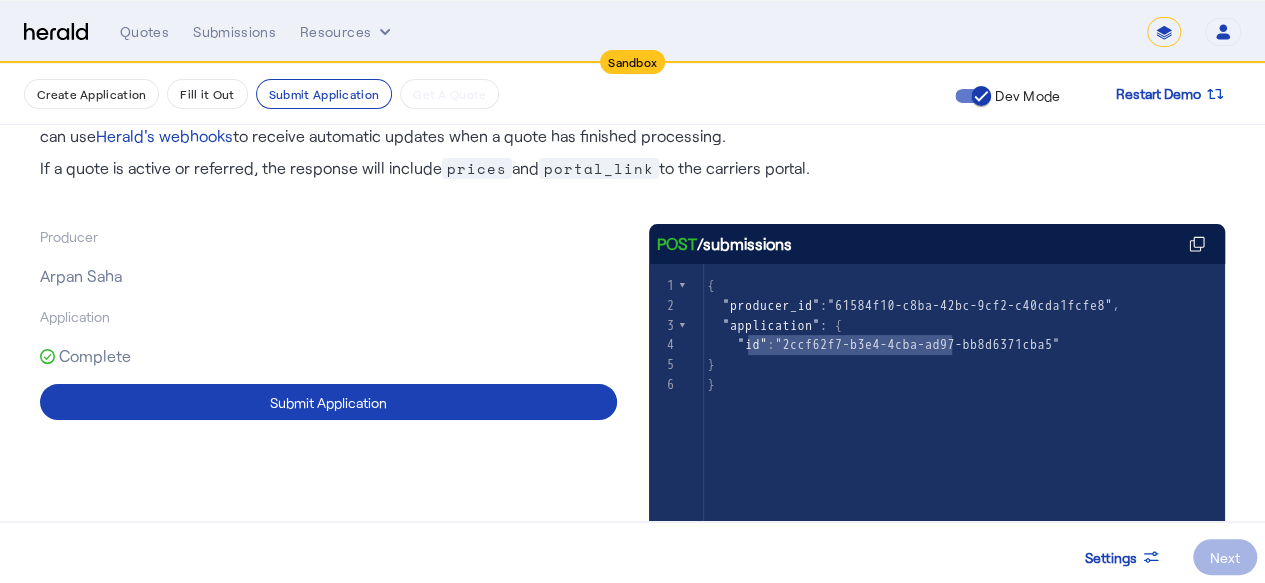 type on "**********" 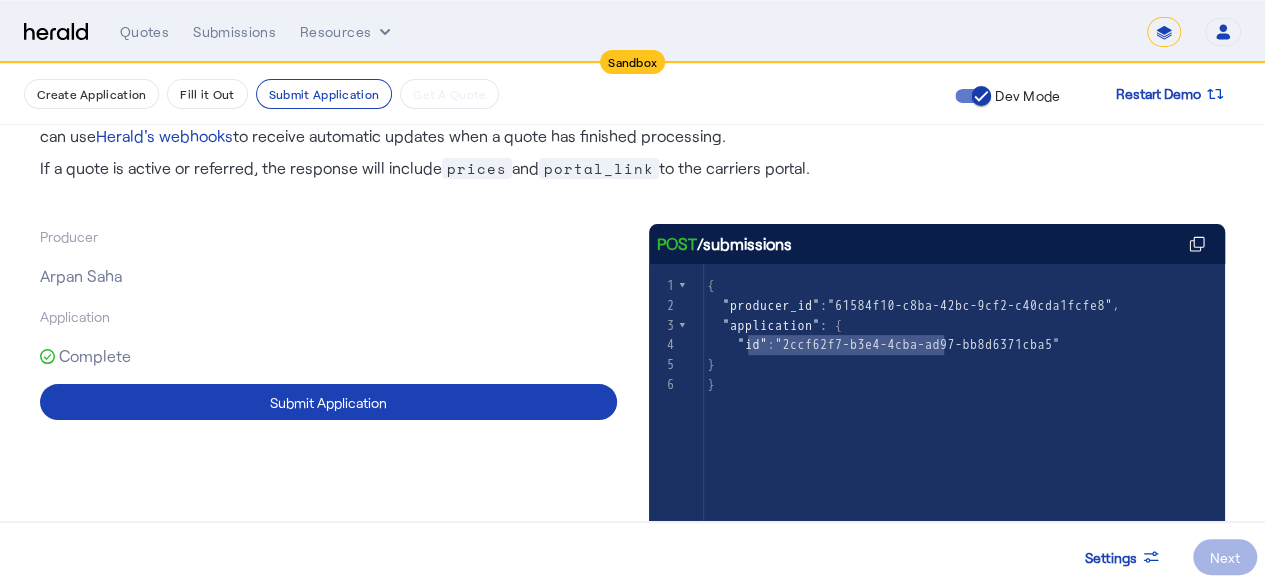drag, startPoint x: 756, startPoint y: 352, endPoint x: 950, endPoint y: 344, distance: 194.16487 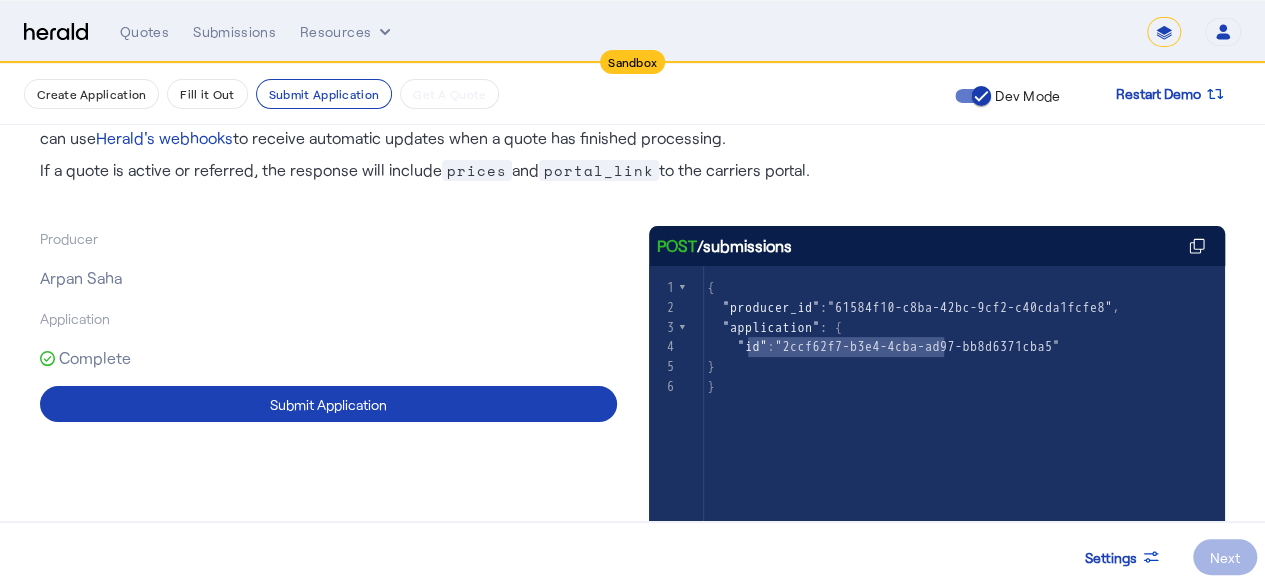 type 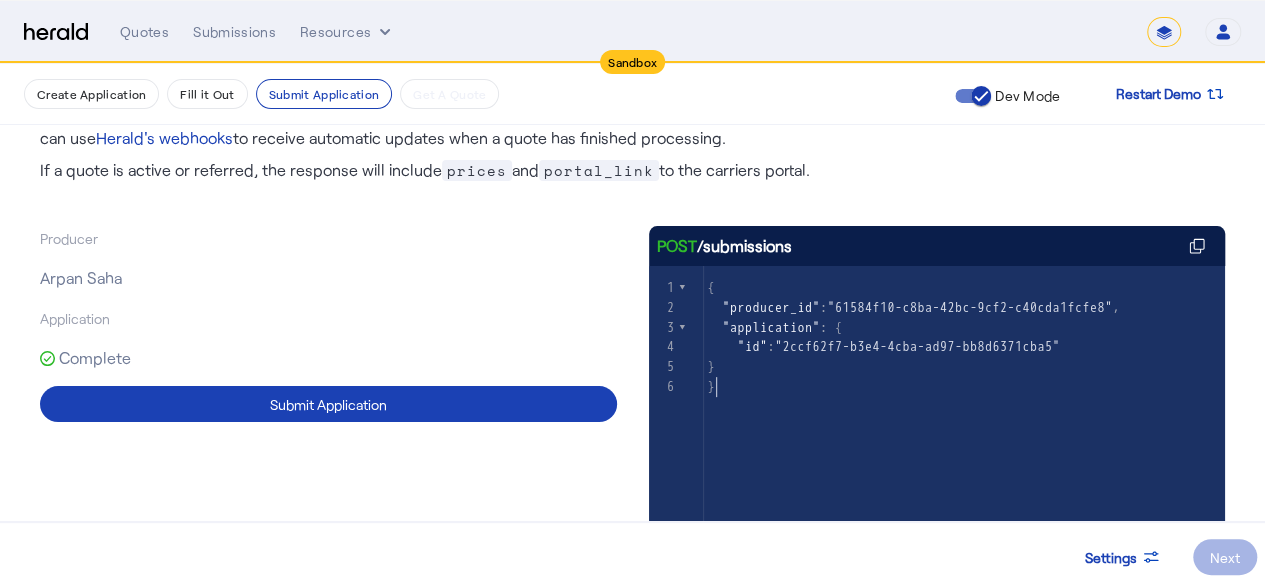 click on "x   1 { 2    "producer_id" :  "61584f10-c8ba-42bc-9cf2-c40cda1fcfe8" , 3    "application" : { 4      "id" :  "2ccf62f7-b3e4-4cba-ad97-bb8d6371cba5" 5   } 6 }" 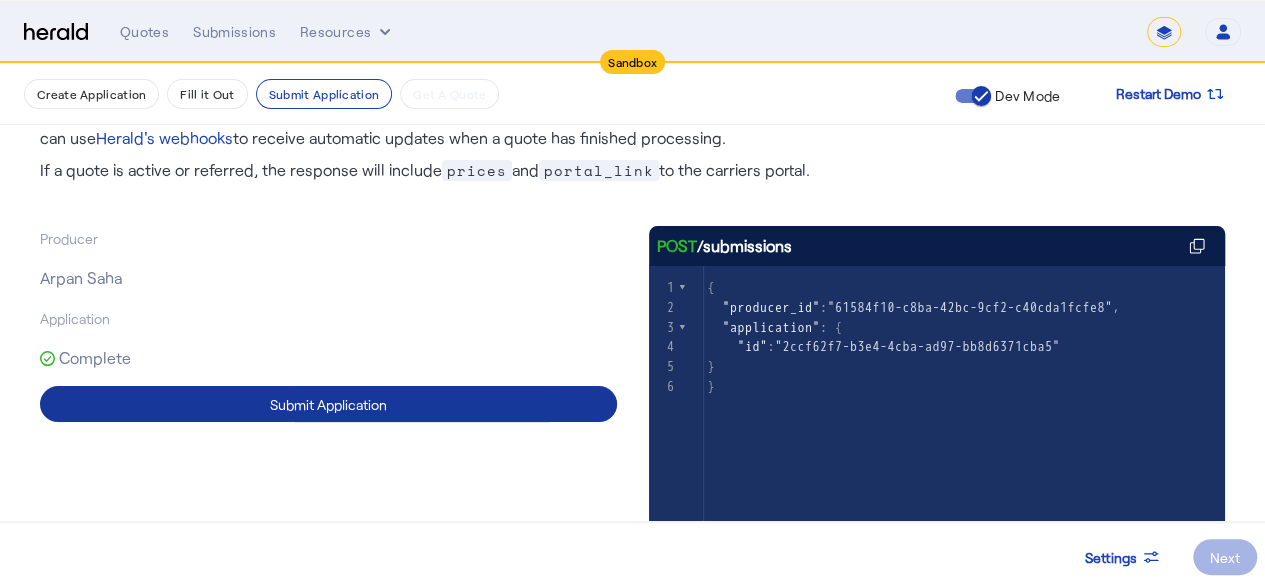 click at bounding box center (328, 404) 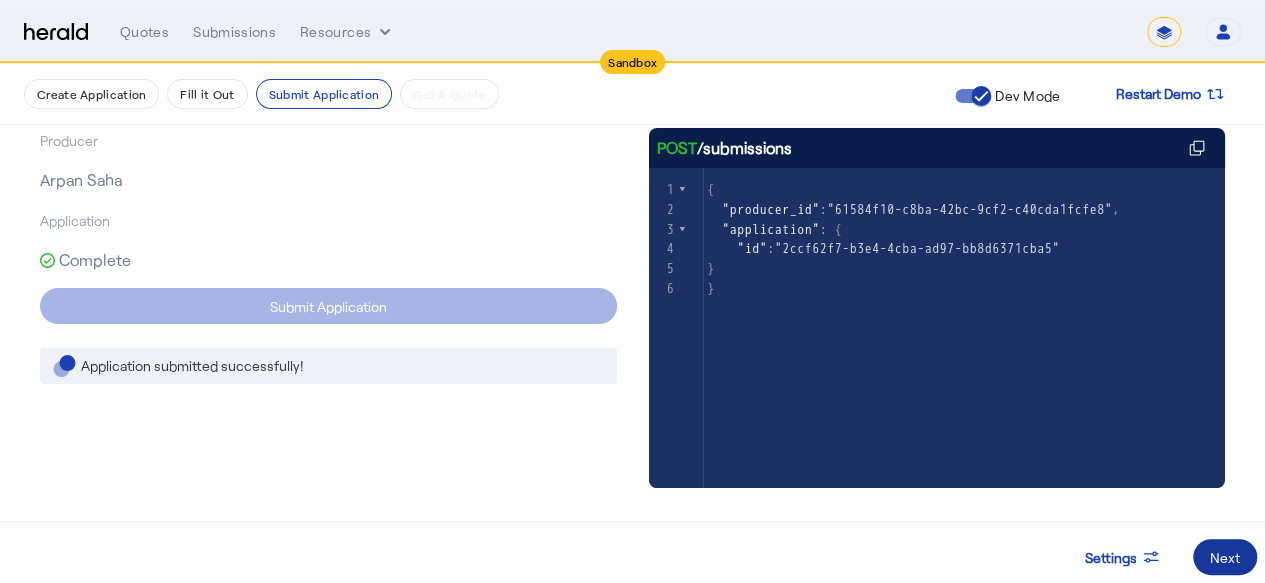 click on "Next" at bounding box center (1225, 557) 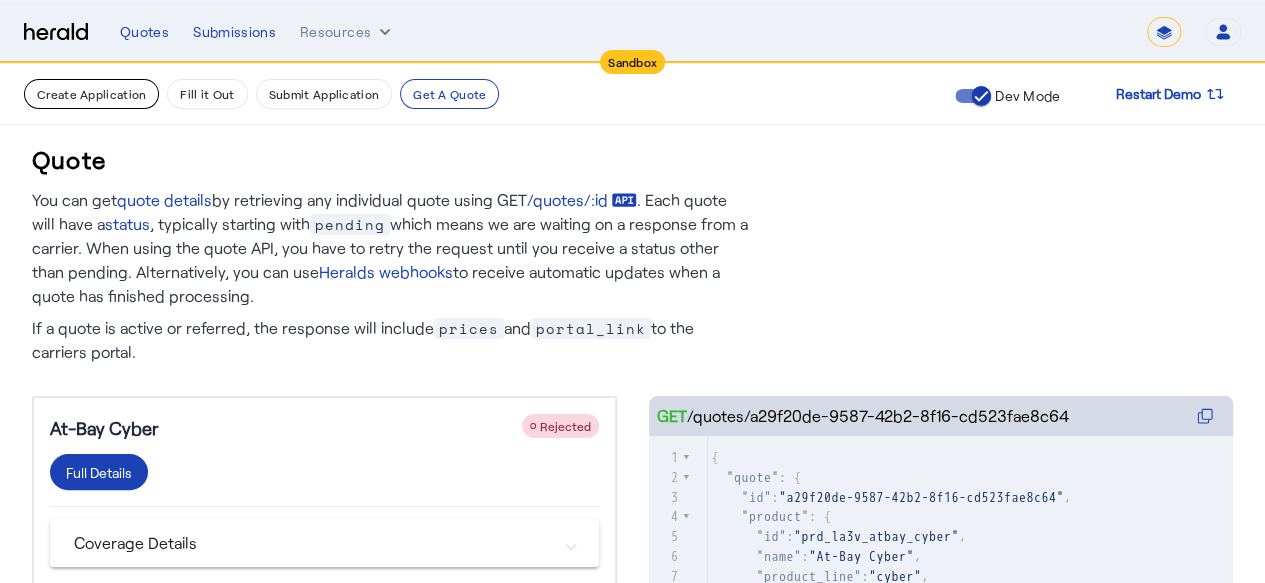 click on "Create Application" at bounding box center (91, 94) 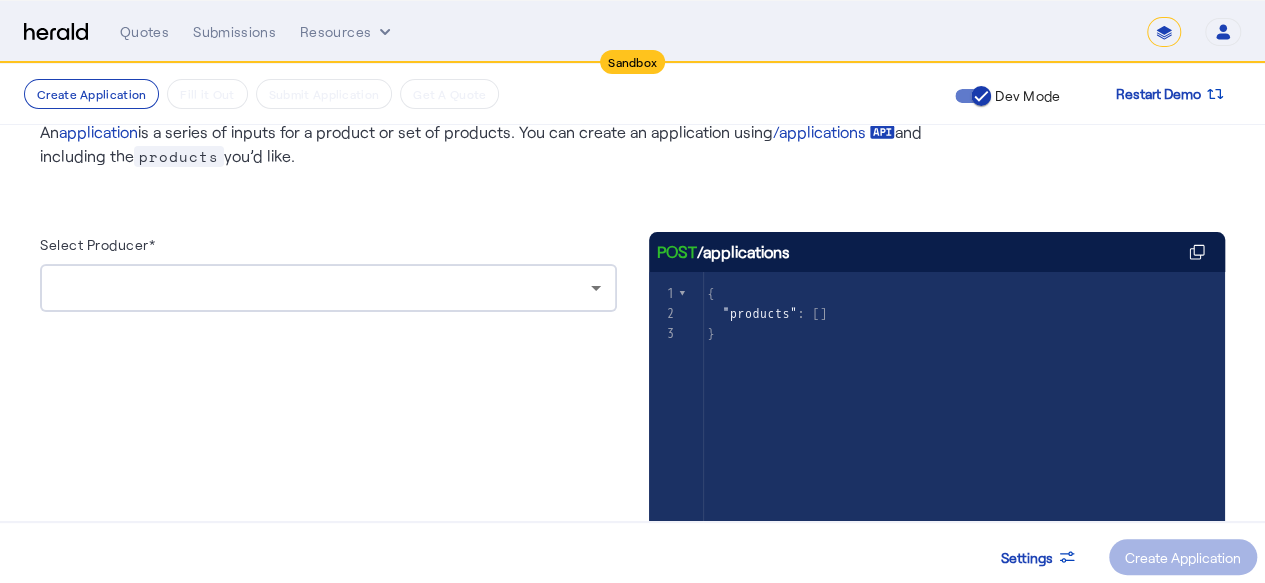 scroll, scrollTop: 112, scrollLeft: 0, axis: vertical 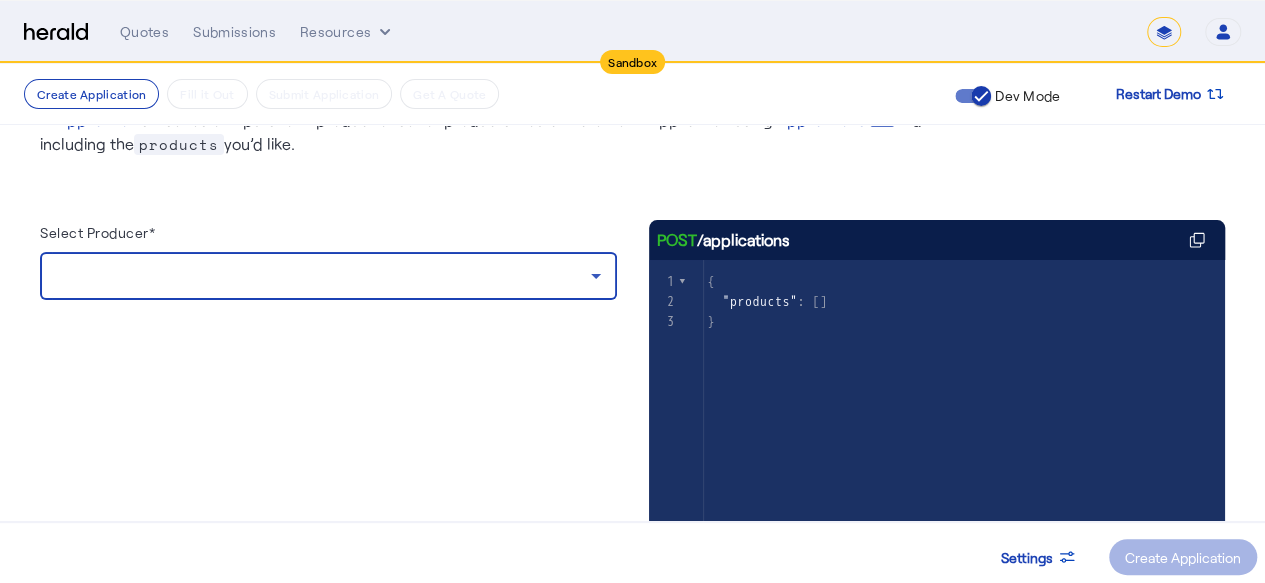click at bounding box center [323, 276] 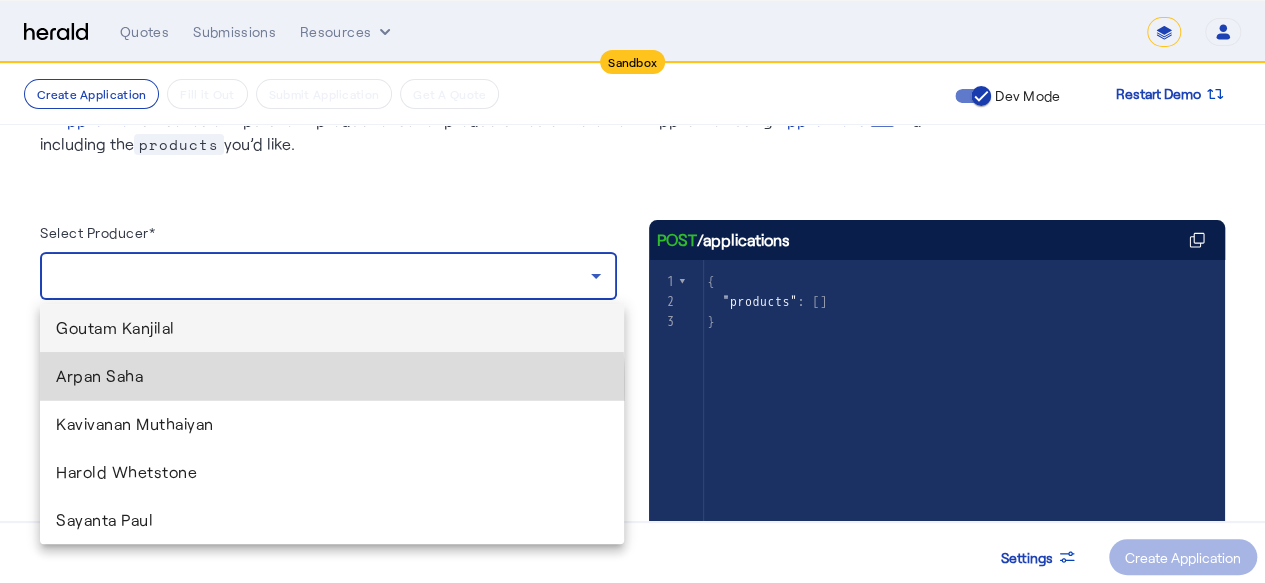 click on "Arpan Saha" at bounding box center [332, 376] 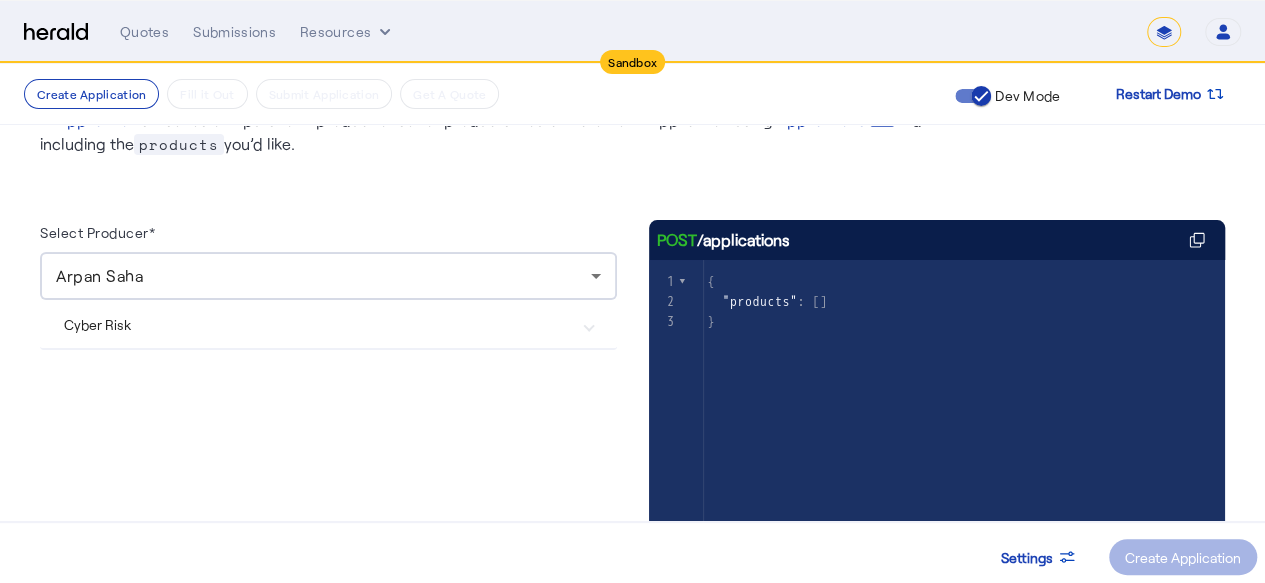 click on "Cyber Risk" at bounding box center [316, 324] 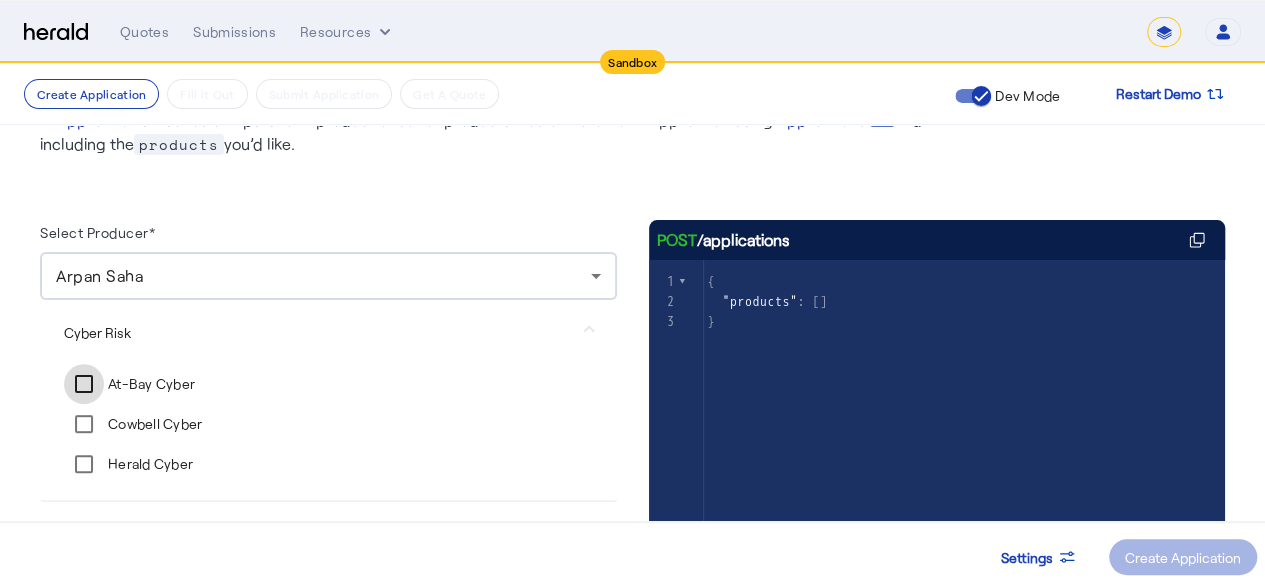 click at bounding box center [84, 384] 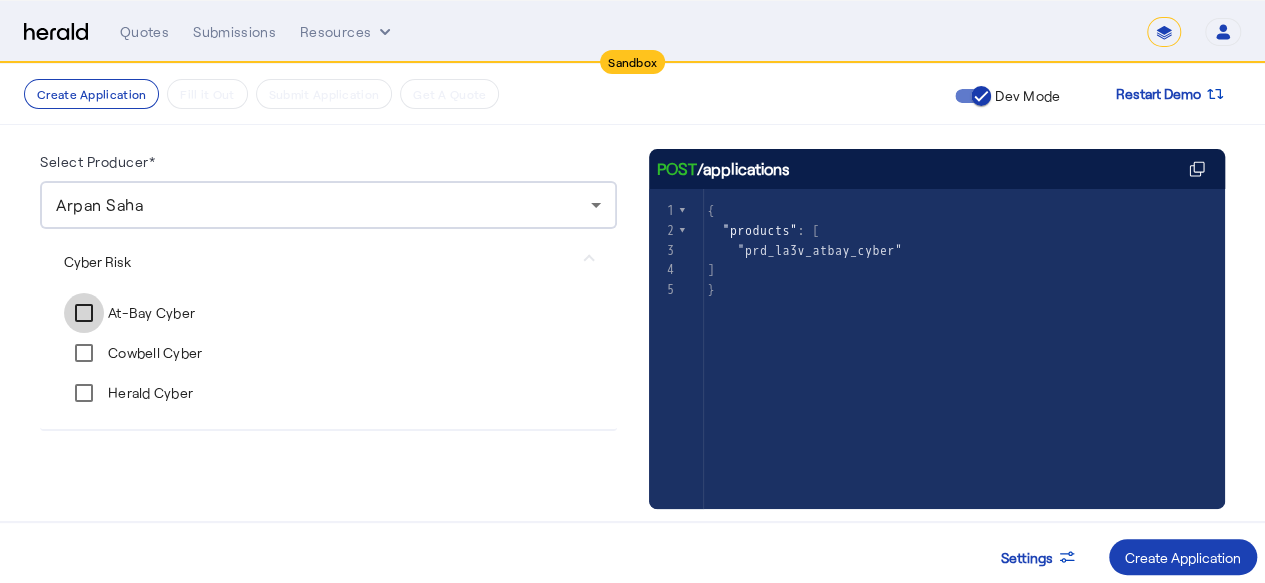 scroll, scrollTop: 184, scrollLeft: 0, axis: vertical 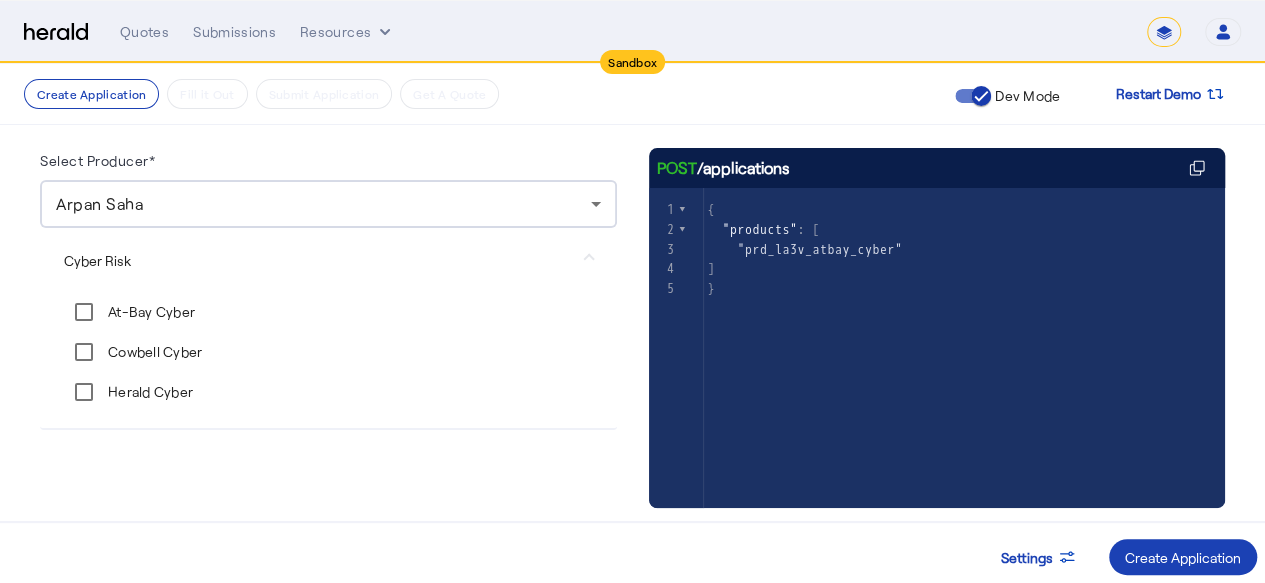 click on "Select Producer* Arpan Saha  Cyber Risk  At-Bay Cyber  Cowbell Cyber  Herald Cyber" 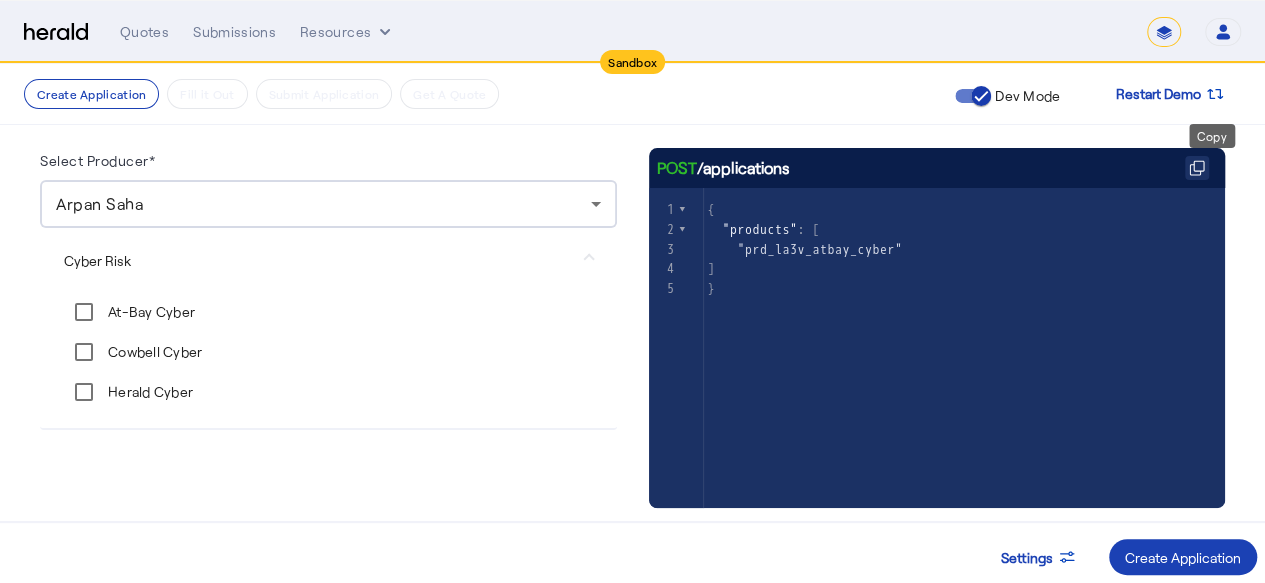 click 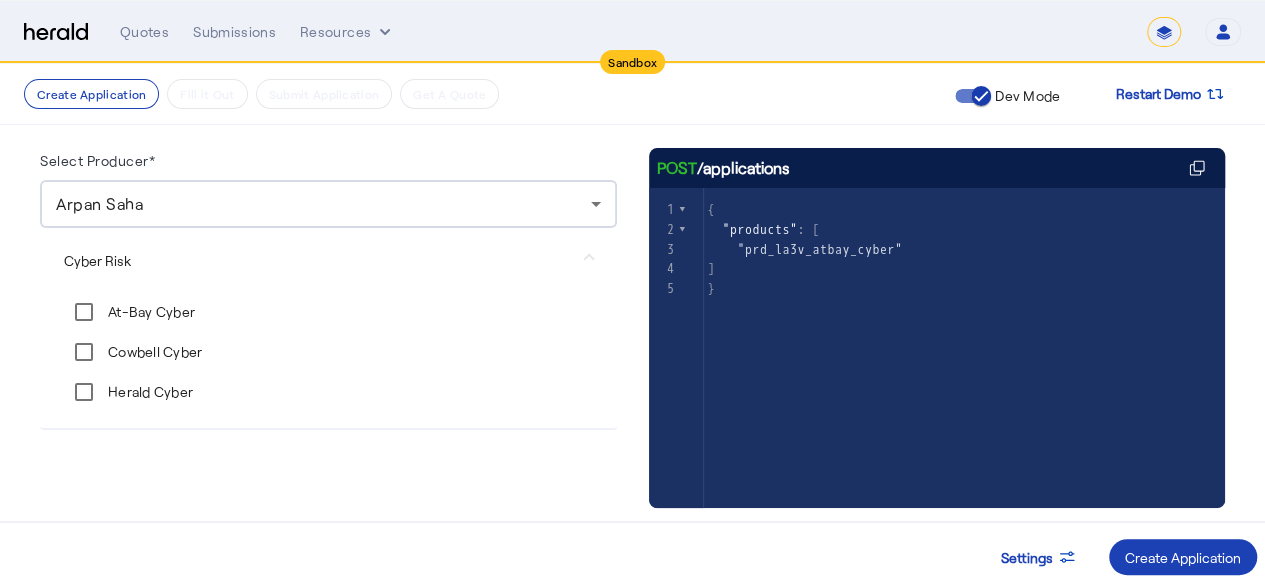 scroll, scrollTop: 229, scrollLeft: 0, axis: vertical 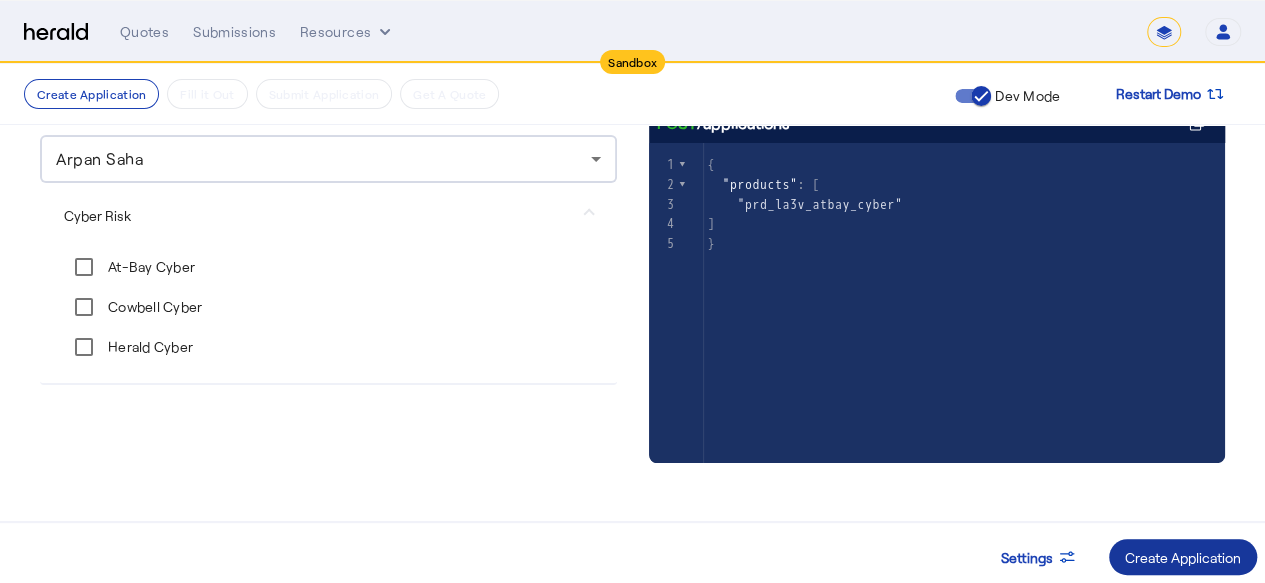 click on "Create Application" at bounding box center (1183, 557) 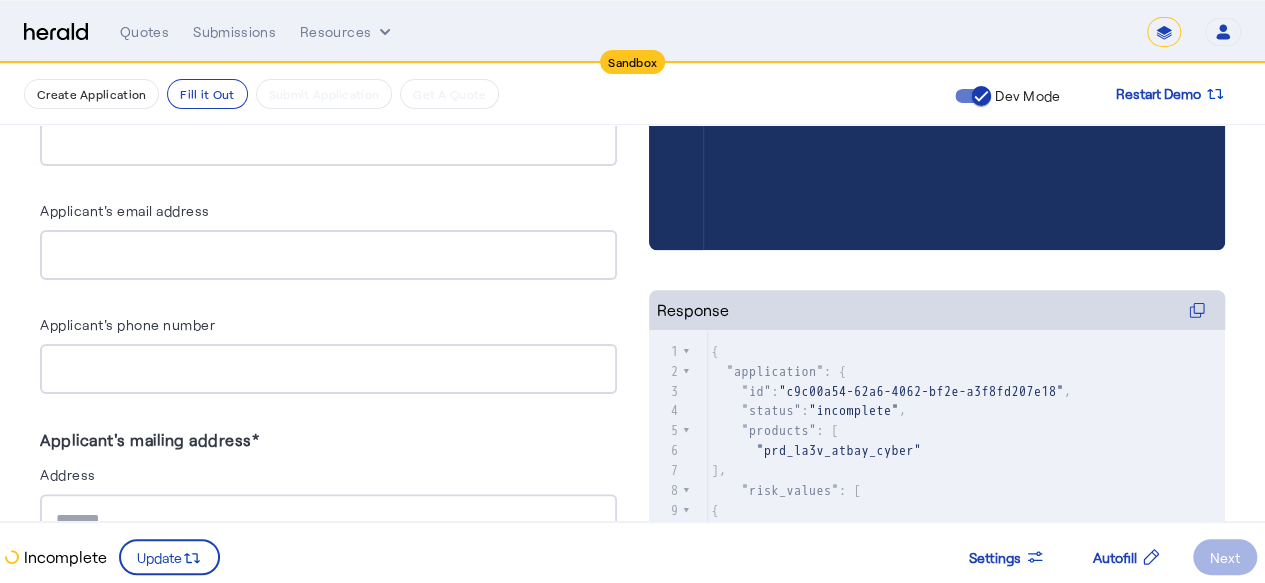 scroll, scrollTop: 654, scrollLeft: 0, axis: vertical 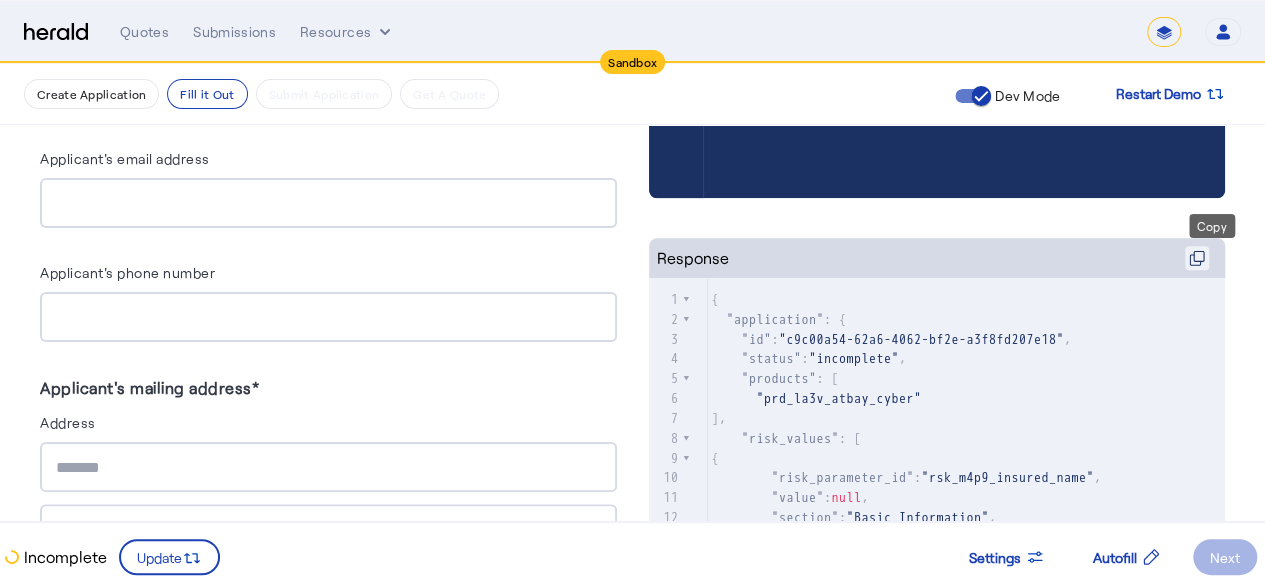 click 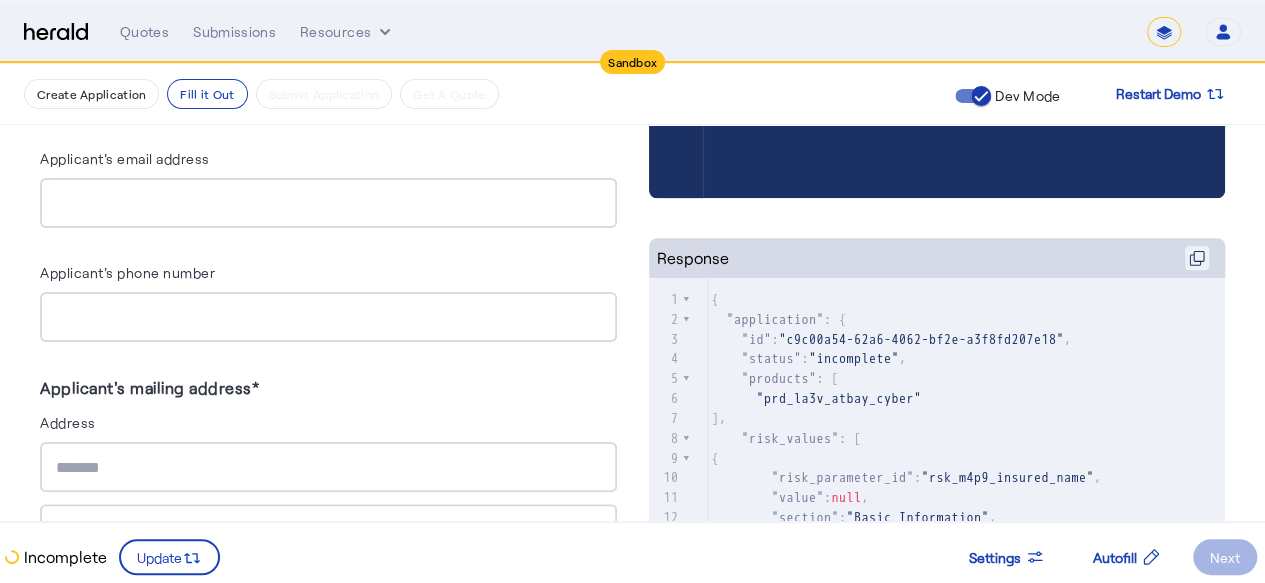 click 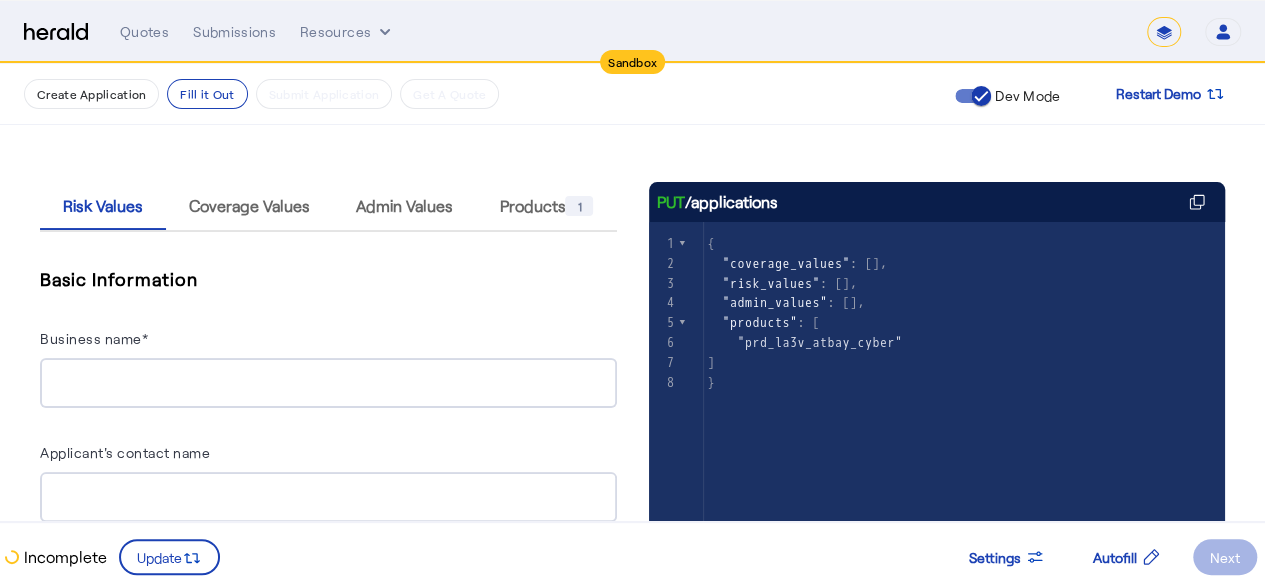 scroll, scrollTop: 245, scrollLeft: 0, axis: vertical 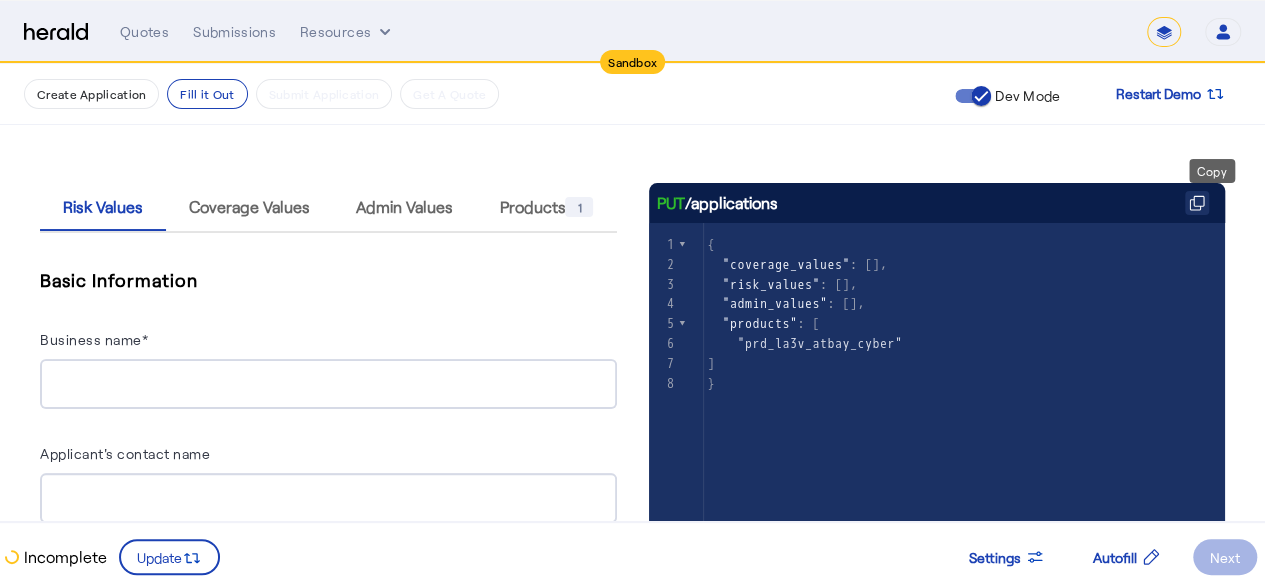 click 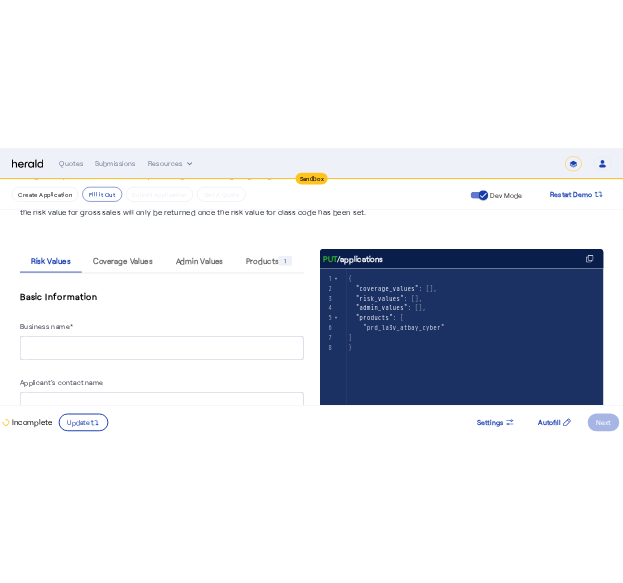 scroll, scrollTop: 0, scrollLeft: 0, axis: both 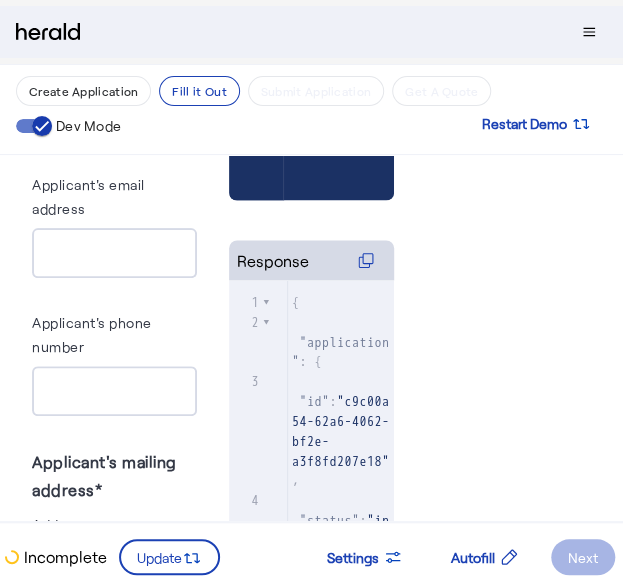 click on "Risk Values Coverage Values Admin Values Products       1   Basic Information  Business name* Applicant's contact name Applicant's email address Applicant's phone number Applicant's mailing address* Address State* Country Code*  Affects Conditions
Industry classification* search  Affects Conditions
Powered by  /classifications
Total annual revenue*  Affects Conditions
Does the applicant have a company website or domain?*  Affects Conditions
Risk Information  Is the applicant engaged in any of the following business activities?* Does the applicant store, transmit, collect, or process any of the following information, not including employee information?*  Affects Conditions
Does the applicant maintain secured backups of sensitive or otherwise critical data?*  Affects Conditions
Affects Conditions" 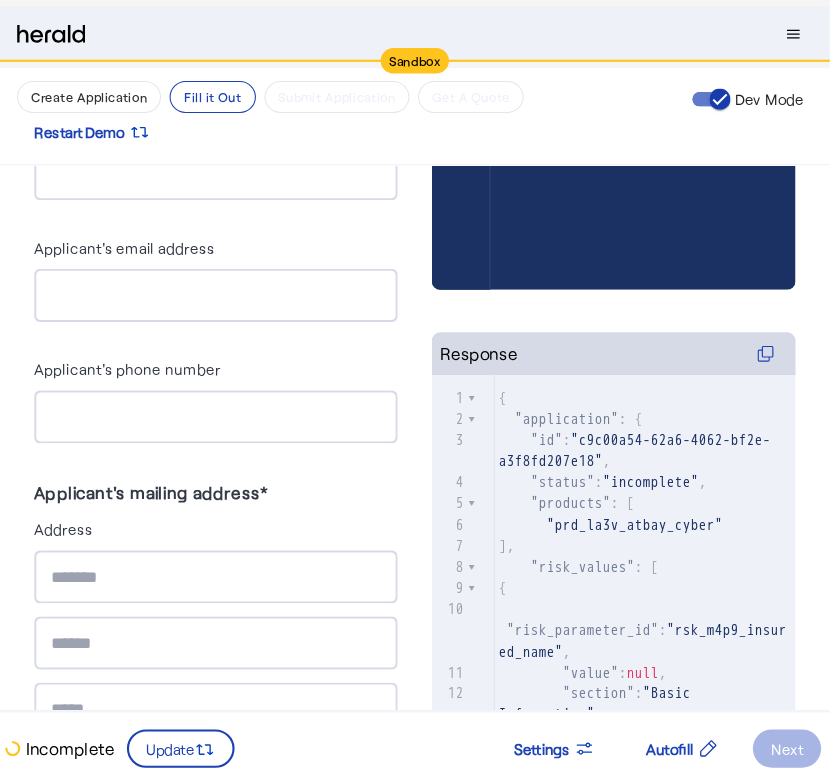 scroll, scrollTop: 748, scrollLeft: 0, axis: vertical 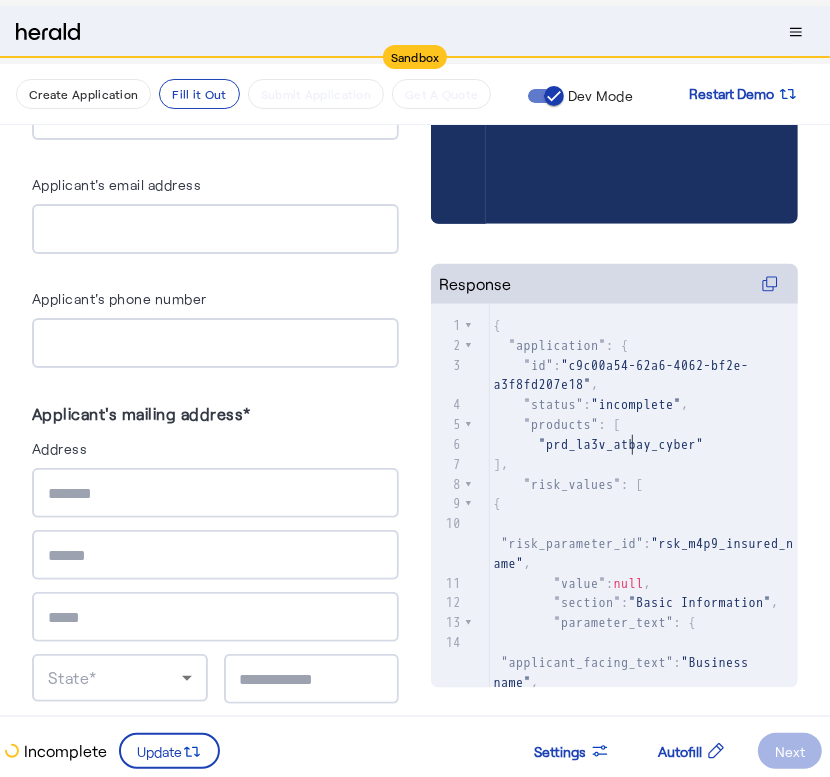 click on ""prd_la3v_atbay_cyber"" 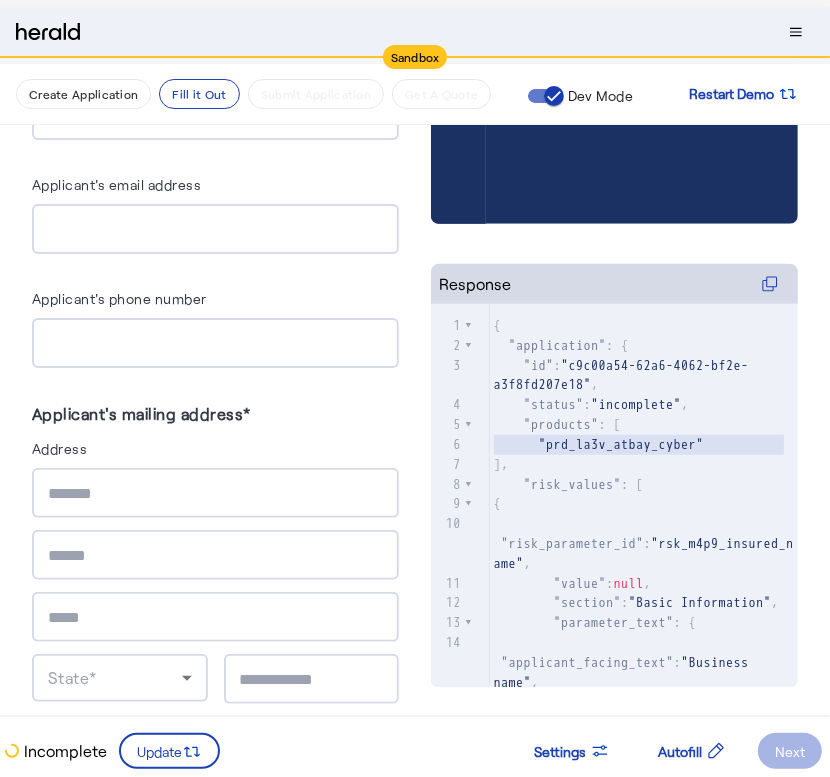 type on "**********" 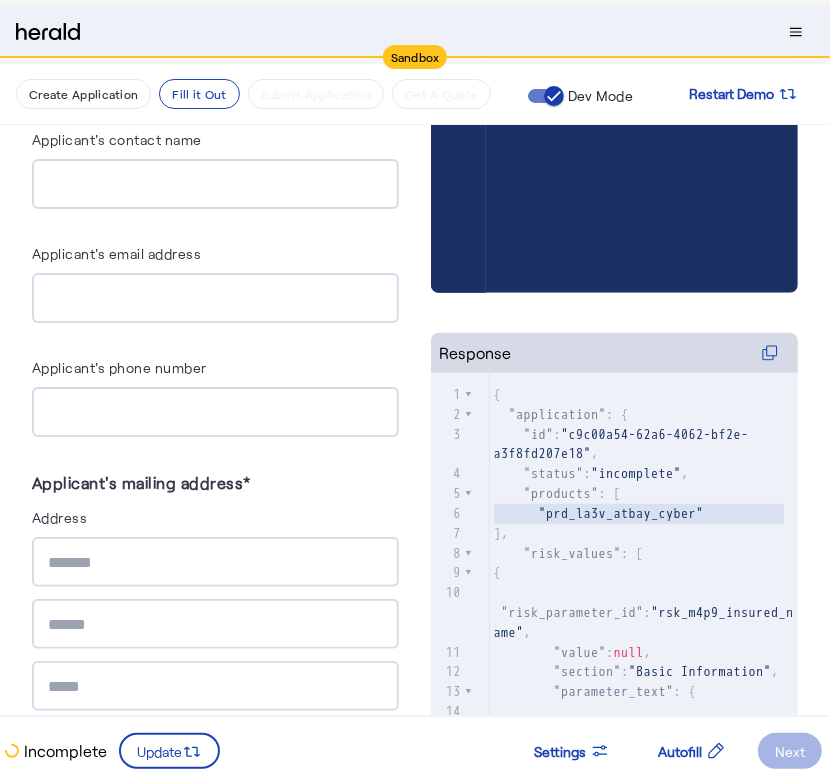 scroll, scrollTop: 678, scrollLeft: 0, axis: vertical 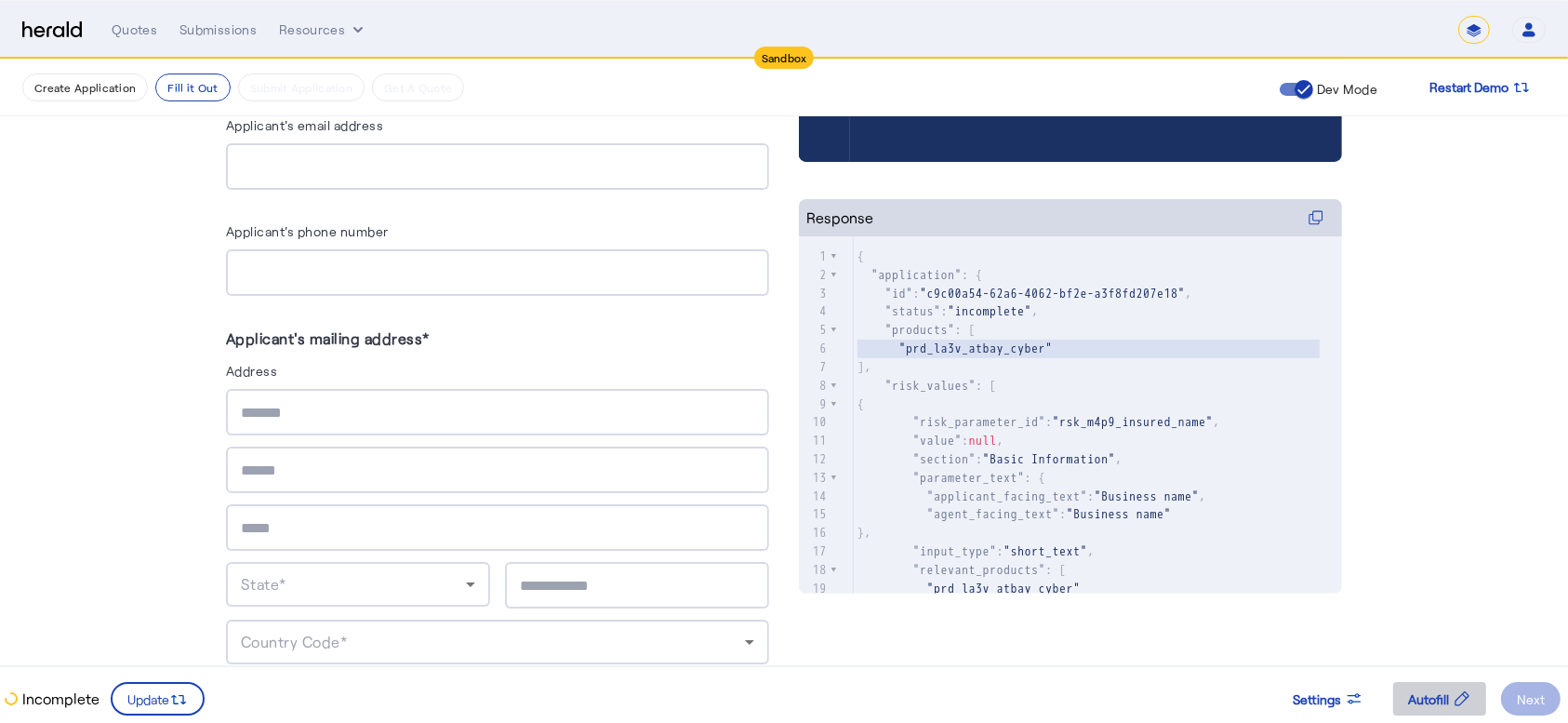 click at bounding box center [1440, 699] 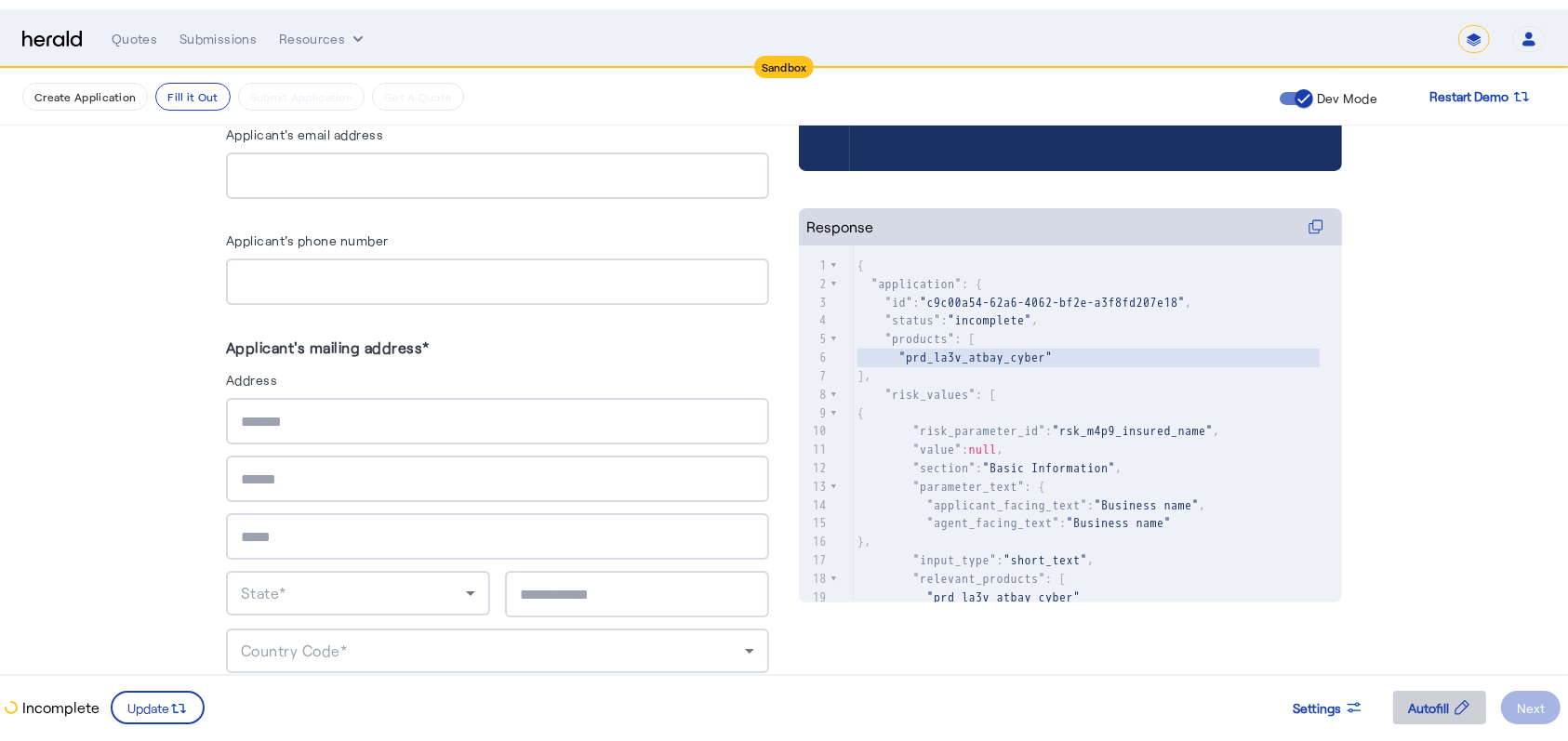 scroll, scrollTop: 0, scrollLeft: 0, axis: both 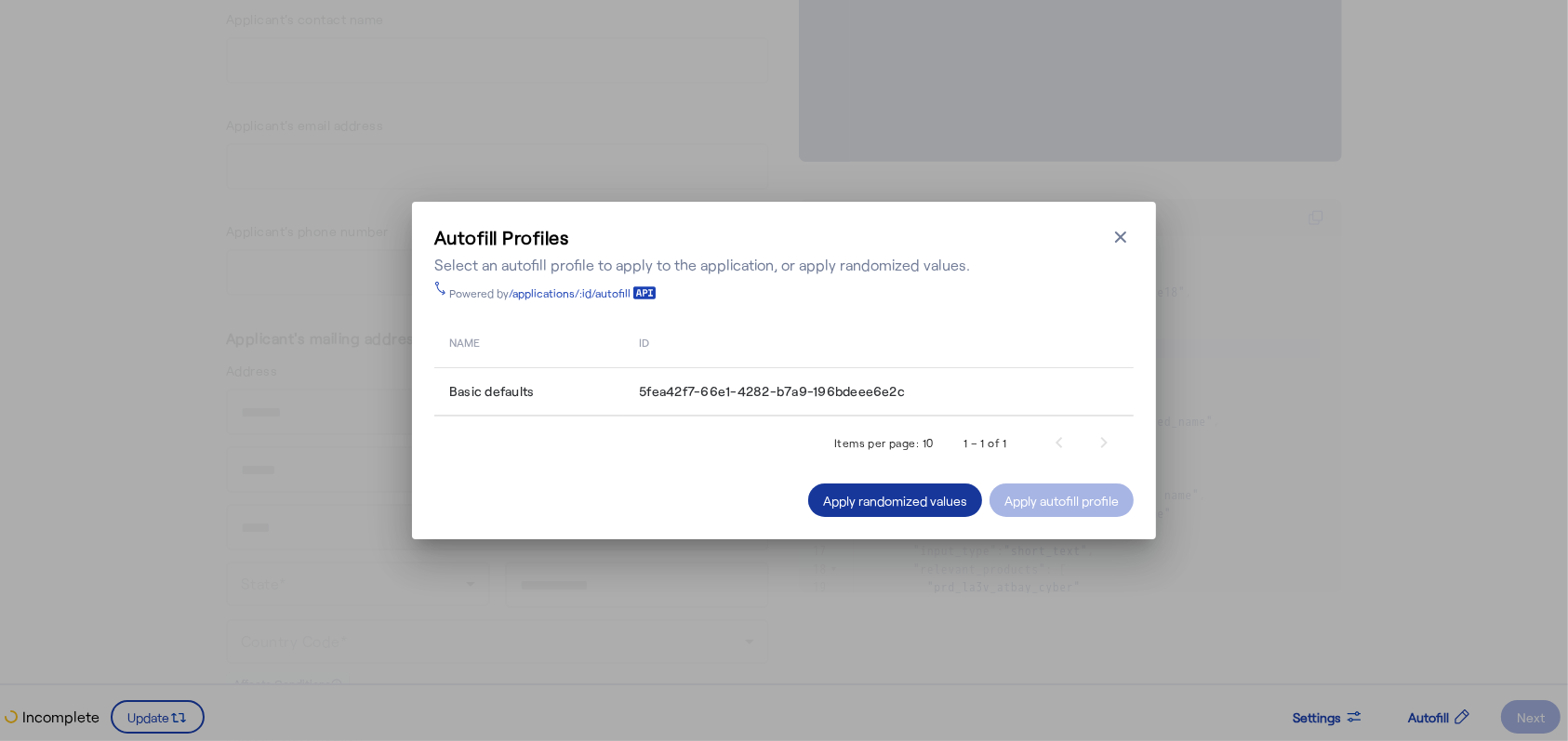 click on "Apply randomized values" at bounding box center [895, 500] 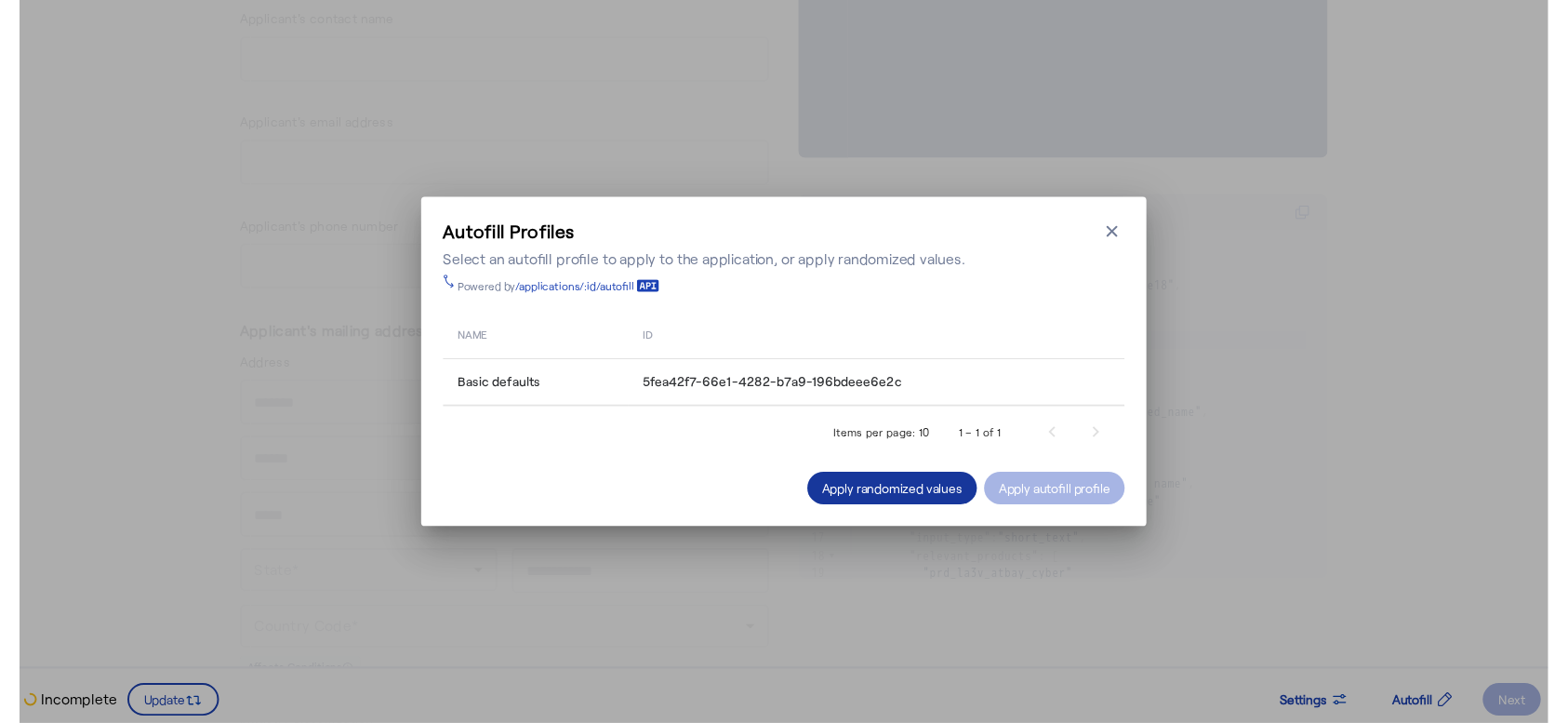 scroll, scrollTop: 631, scrollLeft: 0, axis: vertical 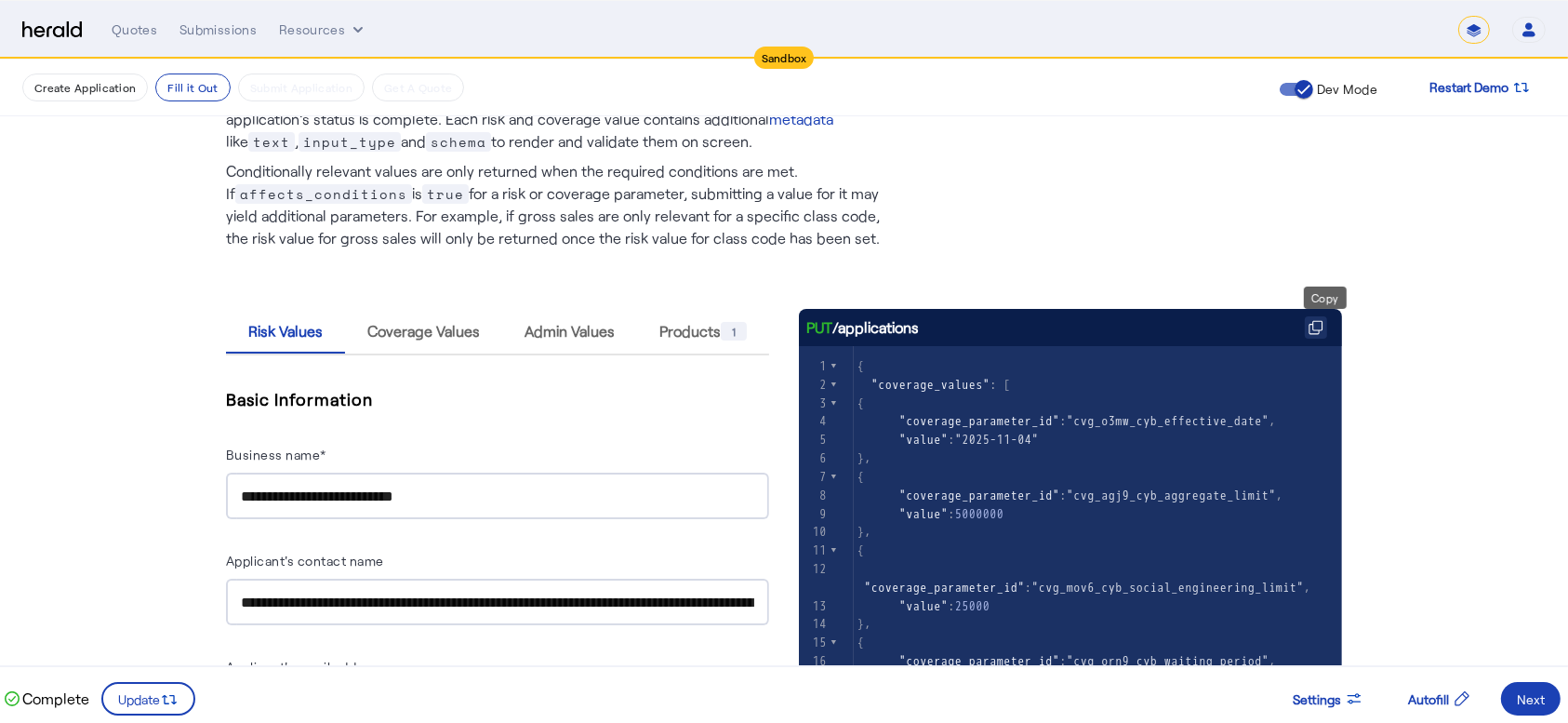 click 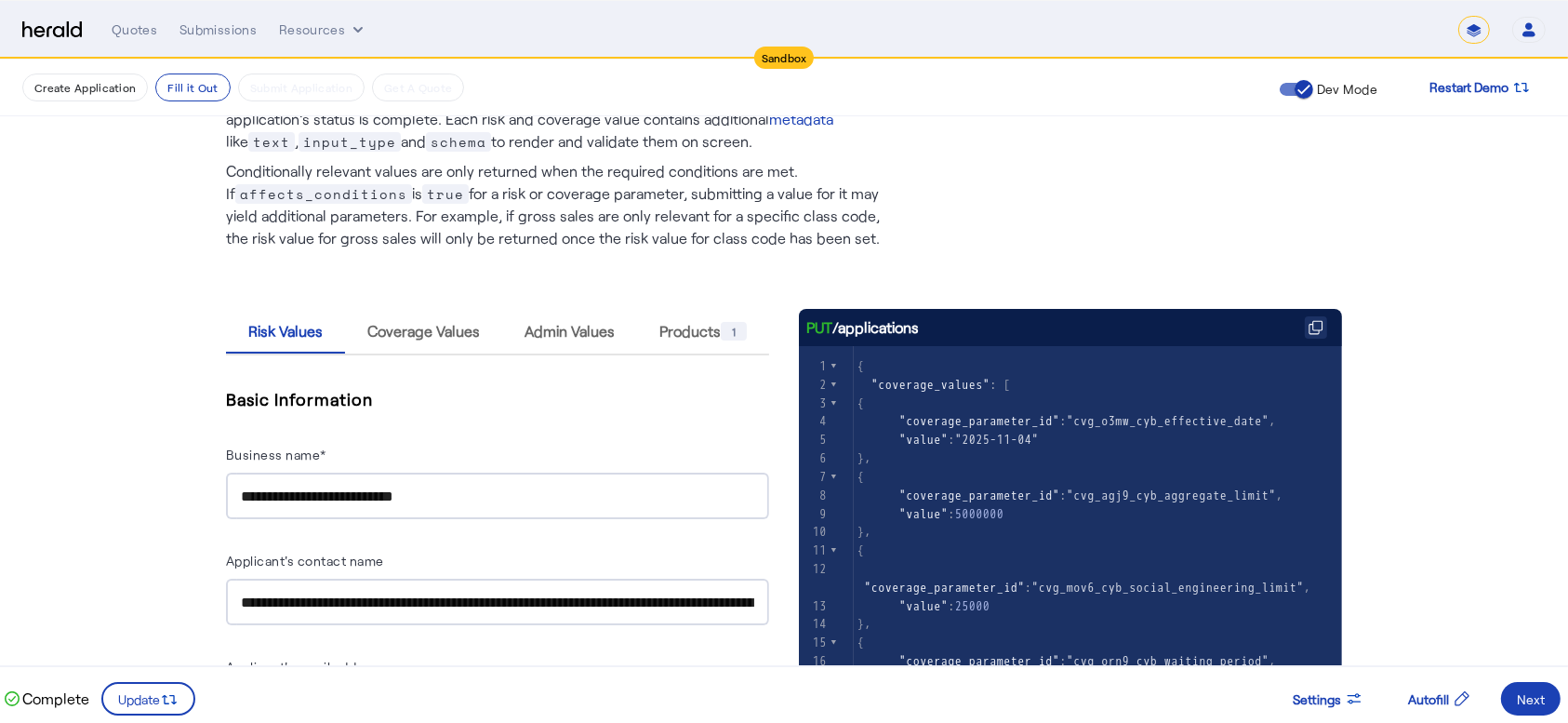 type 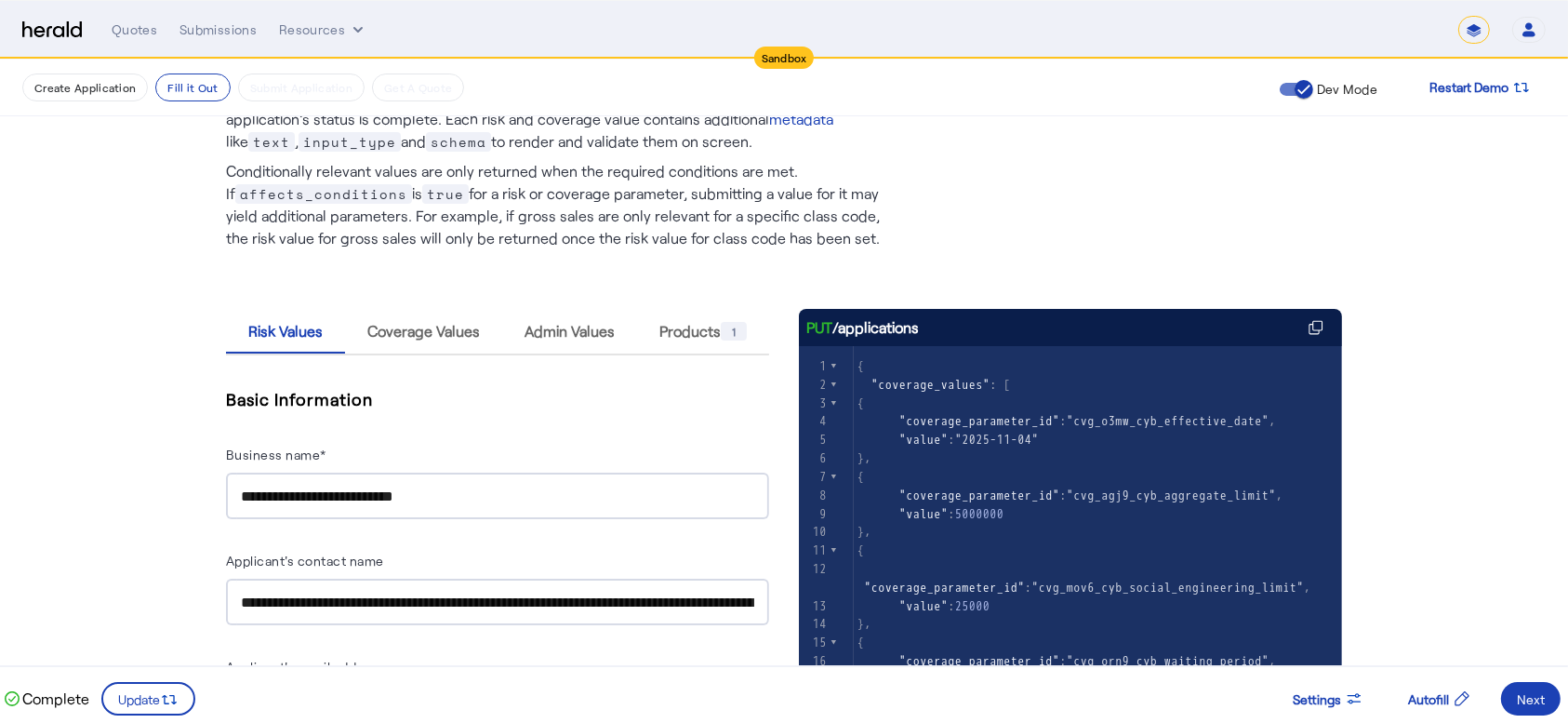 scroll, scrollTop: 366, scrollLeft: 0, axis: vertical 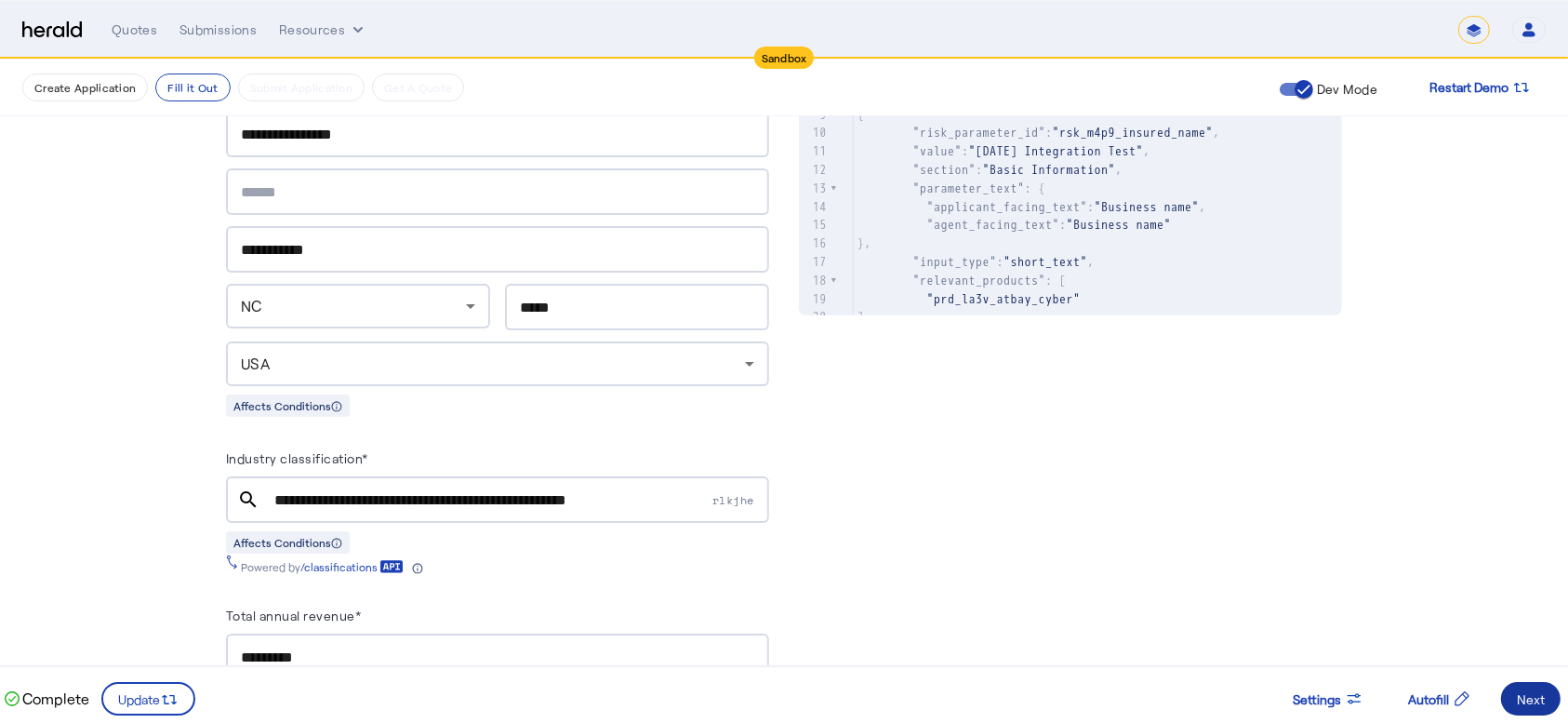 click on "Next" at bounding box center [1531, 699] 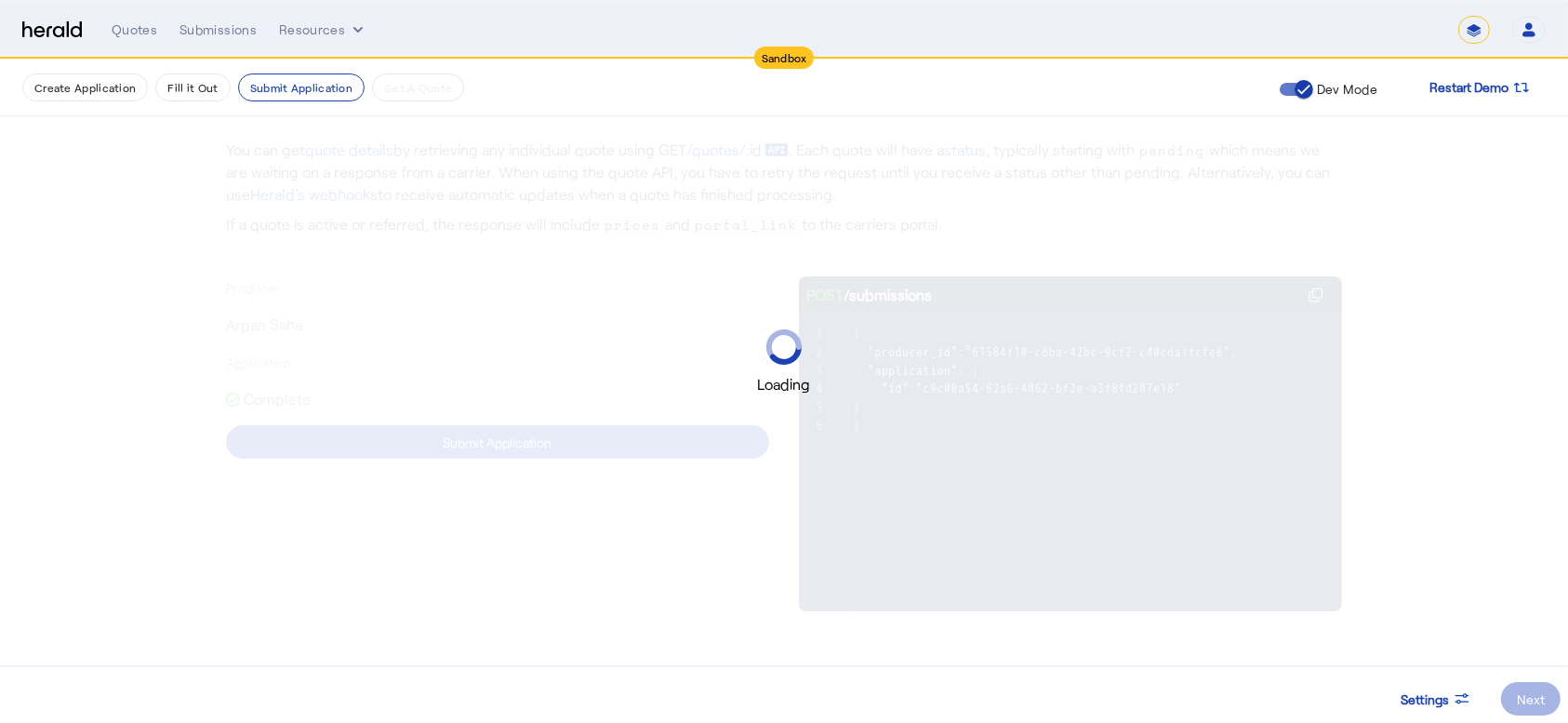 scroll, scrollTop: 0, scrollLeft: 0, axis: both 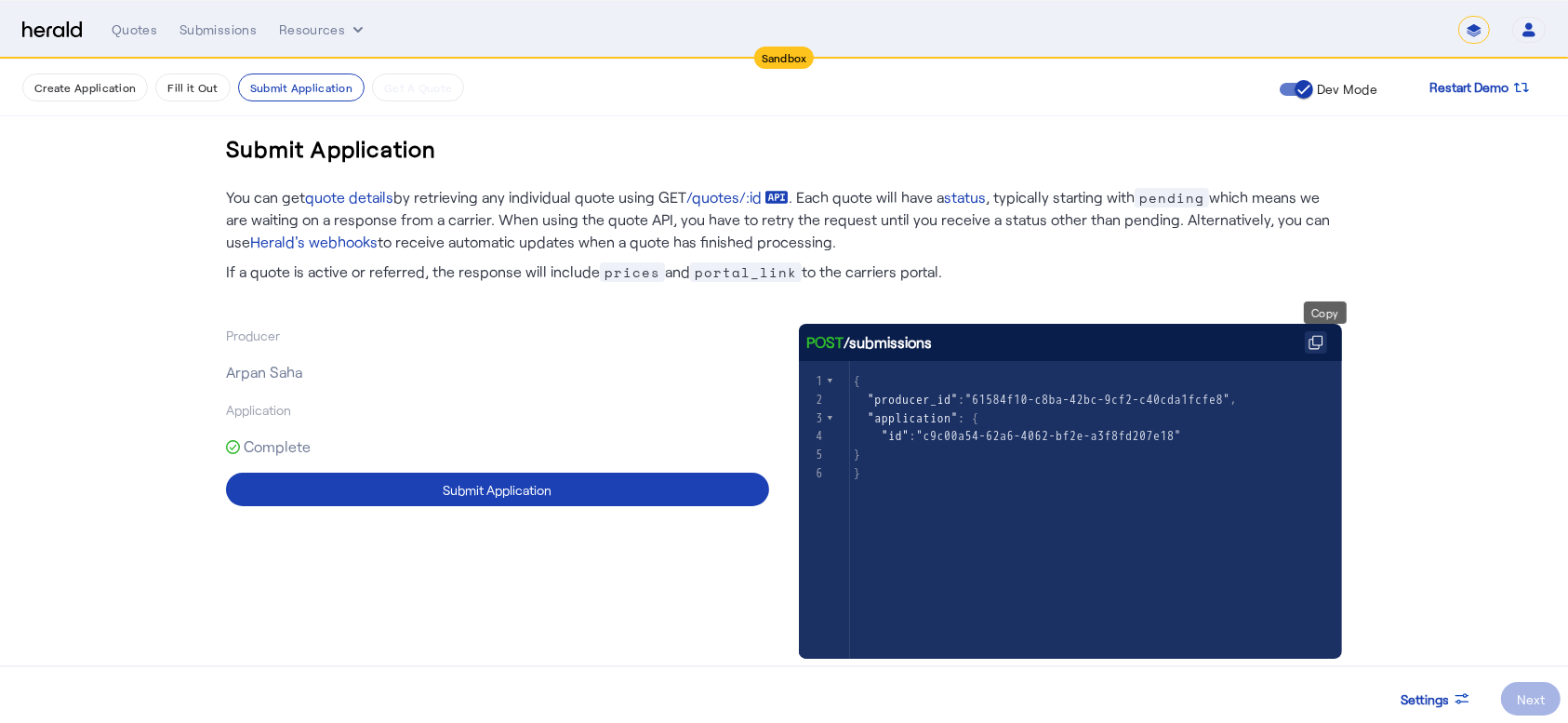 click 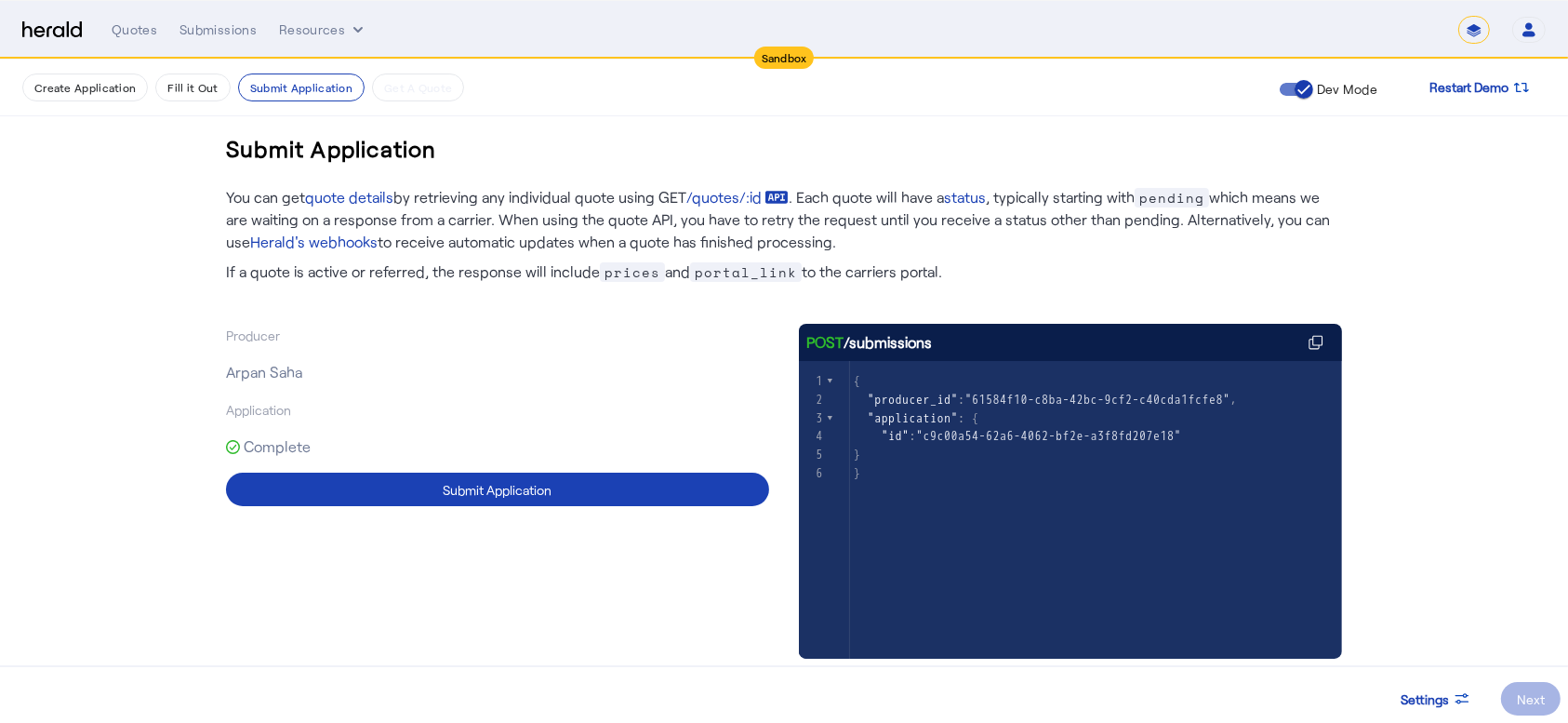 click on "Submit Application   You can get  quote details  by retrieving any individual quote using GET  /quotes/:id
. Each quote will have a  status , typically starting with  pending  which means we are waiting on a response from a carrier. When using the quote API, you have to retry the request until you receive a status other than pending. Alternatively, you can use  Herald's webhooks  to receive automatic updates when a quote has finished processing.   If a quote is active or referred, the response will include  prices  and  portal_link  to the carriers portal.   Producer   Arpan Saha   Application
Complete  Submit Application  POST  /submissions
xxxxxxxxxx 6   1 { 2    "producer_id" :  "61584f10-c8ba-42bc-9cf2-c40cda1fcfe8" , 3    "application" : { 4      "id" :  "c9c00a54-62a6-4062-bf2e-a3f8fd207e18" 5   } 6 }" 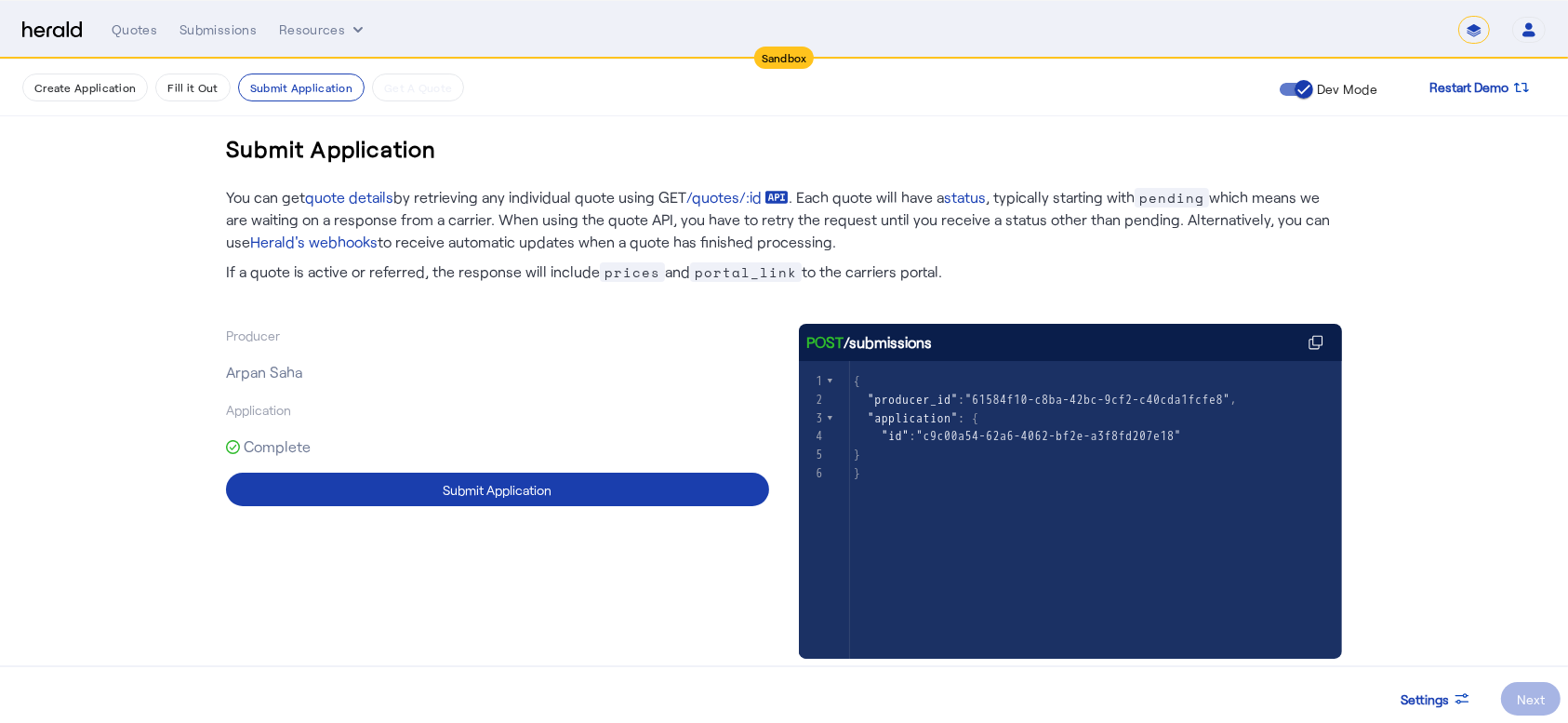 click at bounding box center (498, 489) 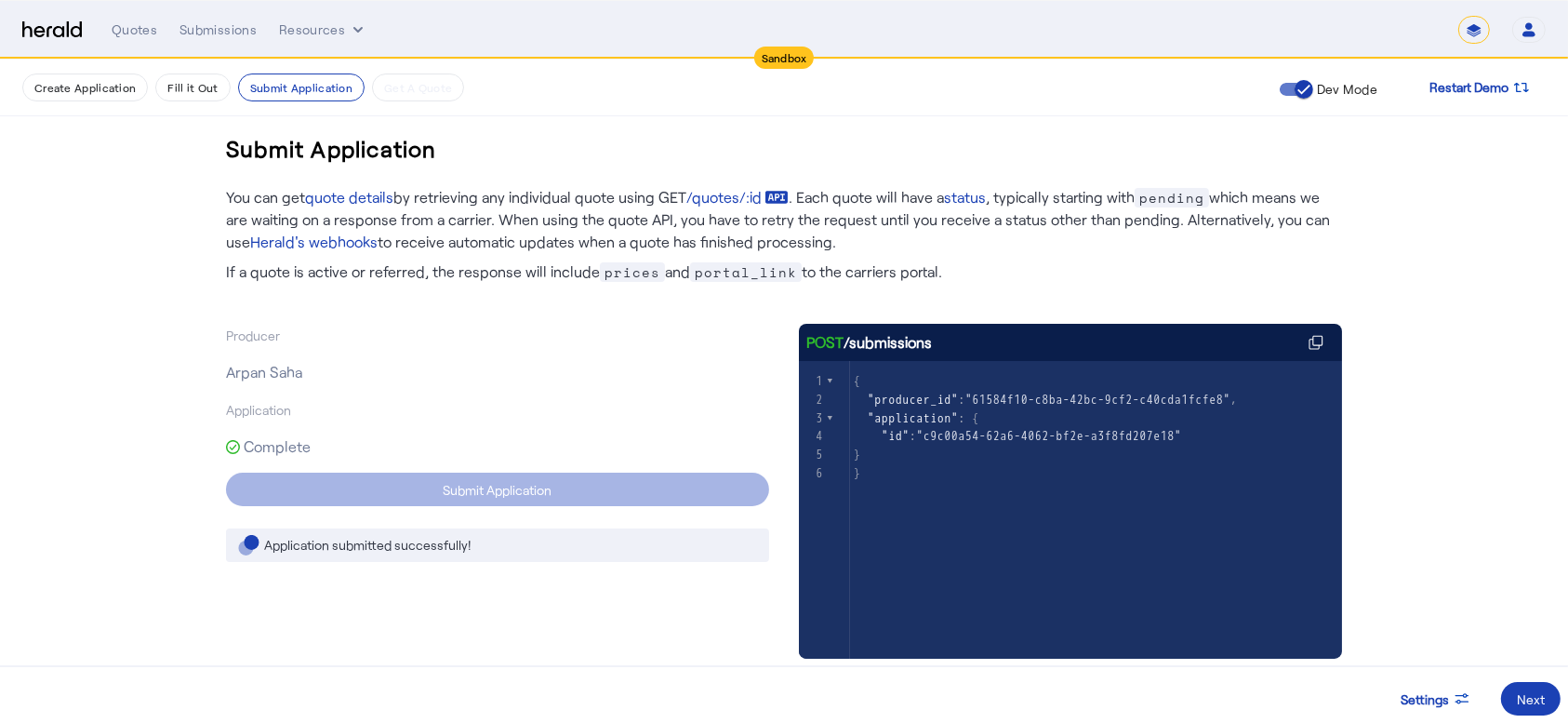 scroll, scrollTop: 37, scrollLeft: 0, axis: vertical 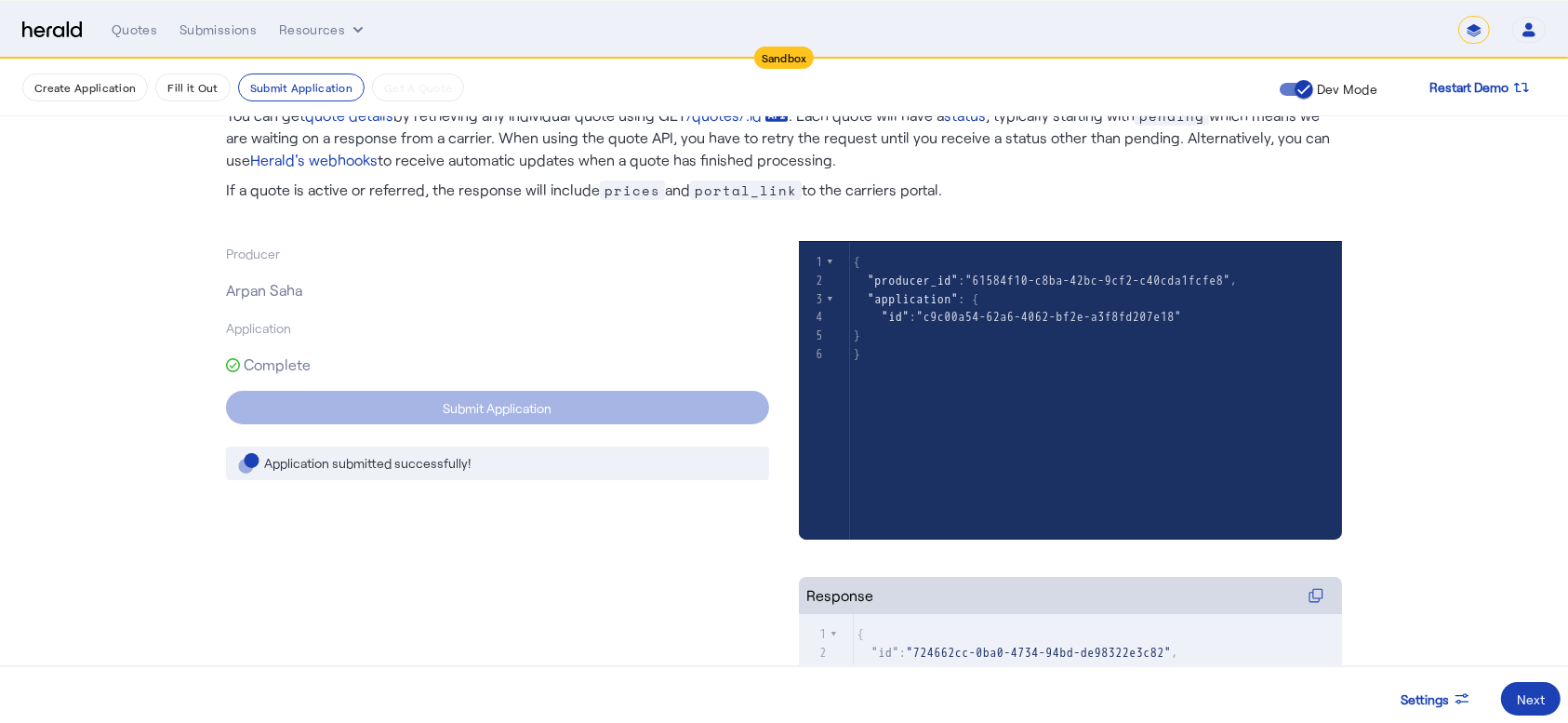 click on "Create Application   Fill it Out   Submit Application   Get A Quote  Dev Mode Restart Demo
Submit Application   You can get  quote details  by retrieving any individual quote using GET  /quotes/:id
. Each quote will have a  status , typically starting with  pending  which means we are waiting on a response from a carrier. When using the quote API, you have to retry the request until you receive a status other than pending. Alternatively, you can use  Herald's webhooks  to receive automatic updates when a quote has finished processing.   If a quote is active or referred, the response will include  prices  and  portal_link  to the carriers portal.   Producer   Arpan Saha   Application
Complete  Submit Application
Application submitted successfully! POST  /submissions
xxxxxxxxxx 6   1 { 2    "producer_id" :  "61584f10-c8ba-42bc-9cf2-c40cda1fcfe8" , 3    "application" : { 4" 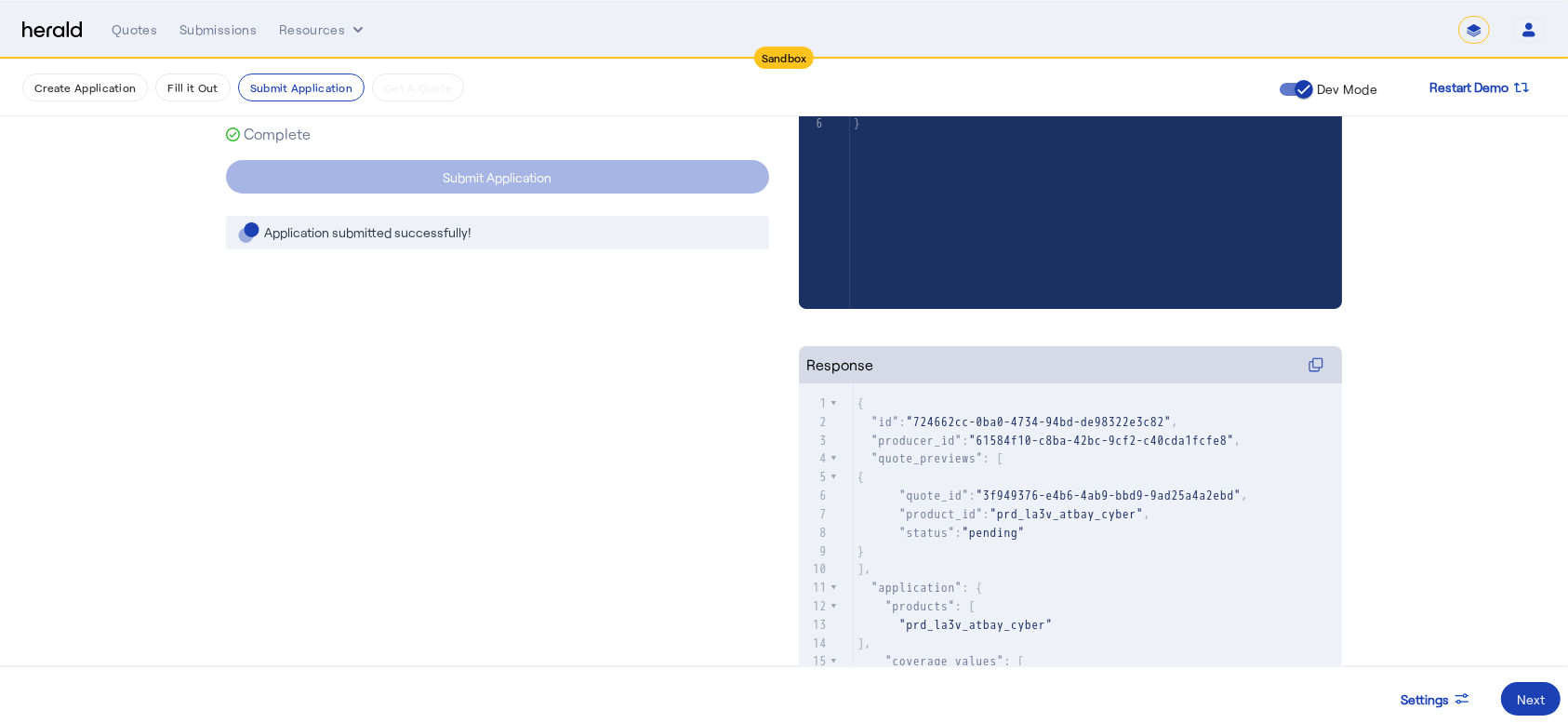 scroll, scrollTop: 345, scrollLeft: 0, axis: vertical 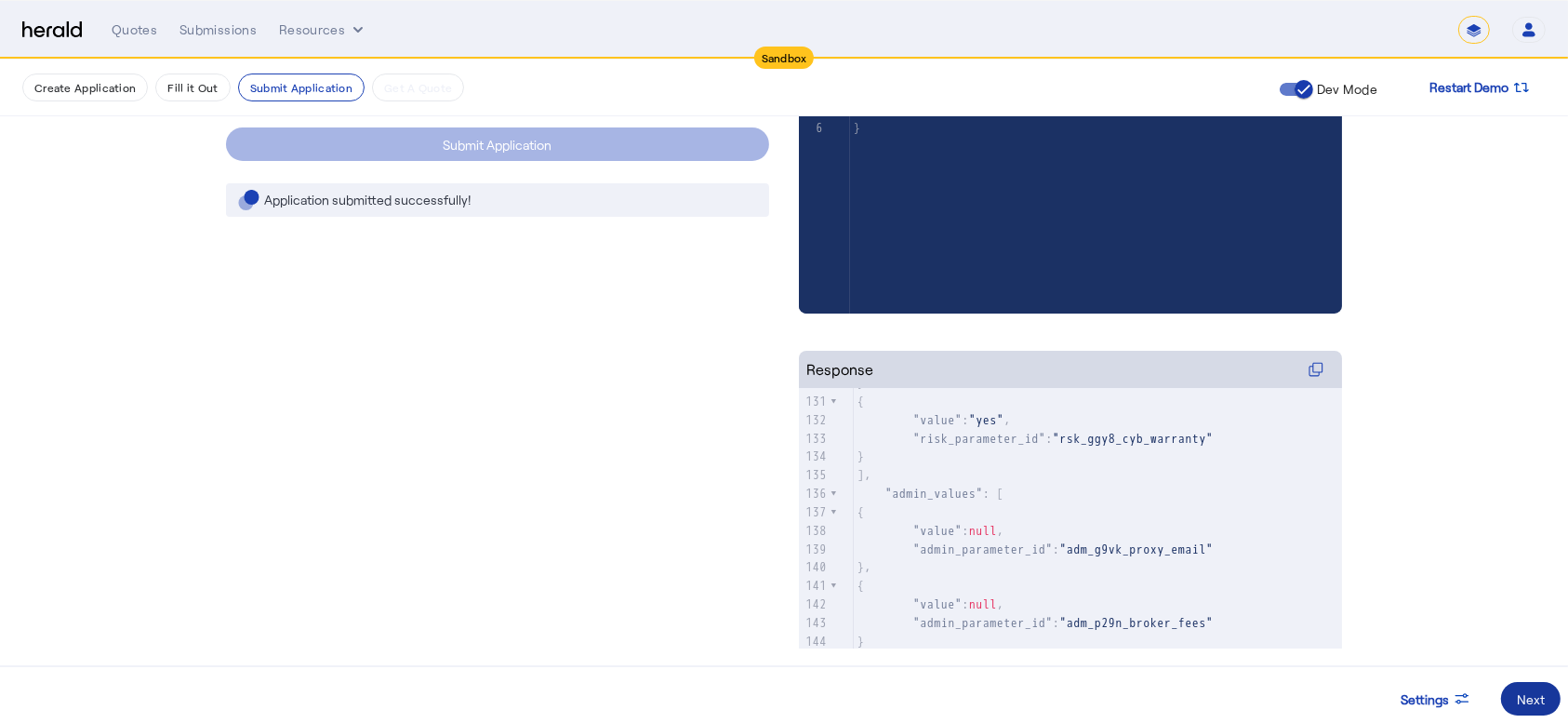 click at bounding box center [1531, 699] 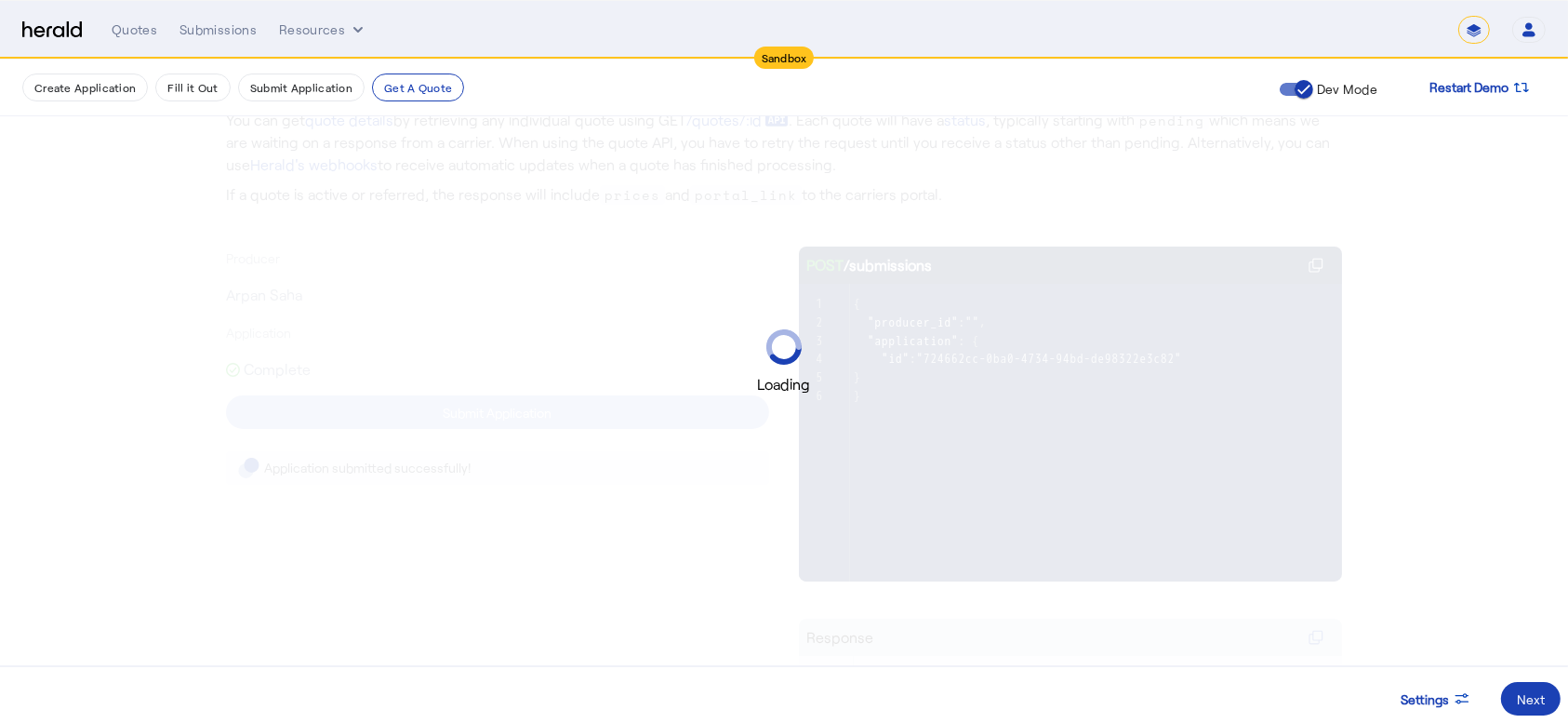 scroll, scrollTop: 0, scrollLeft: 0, axis: both 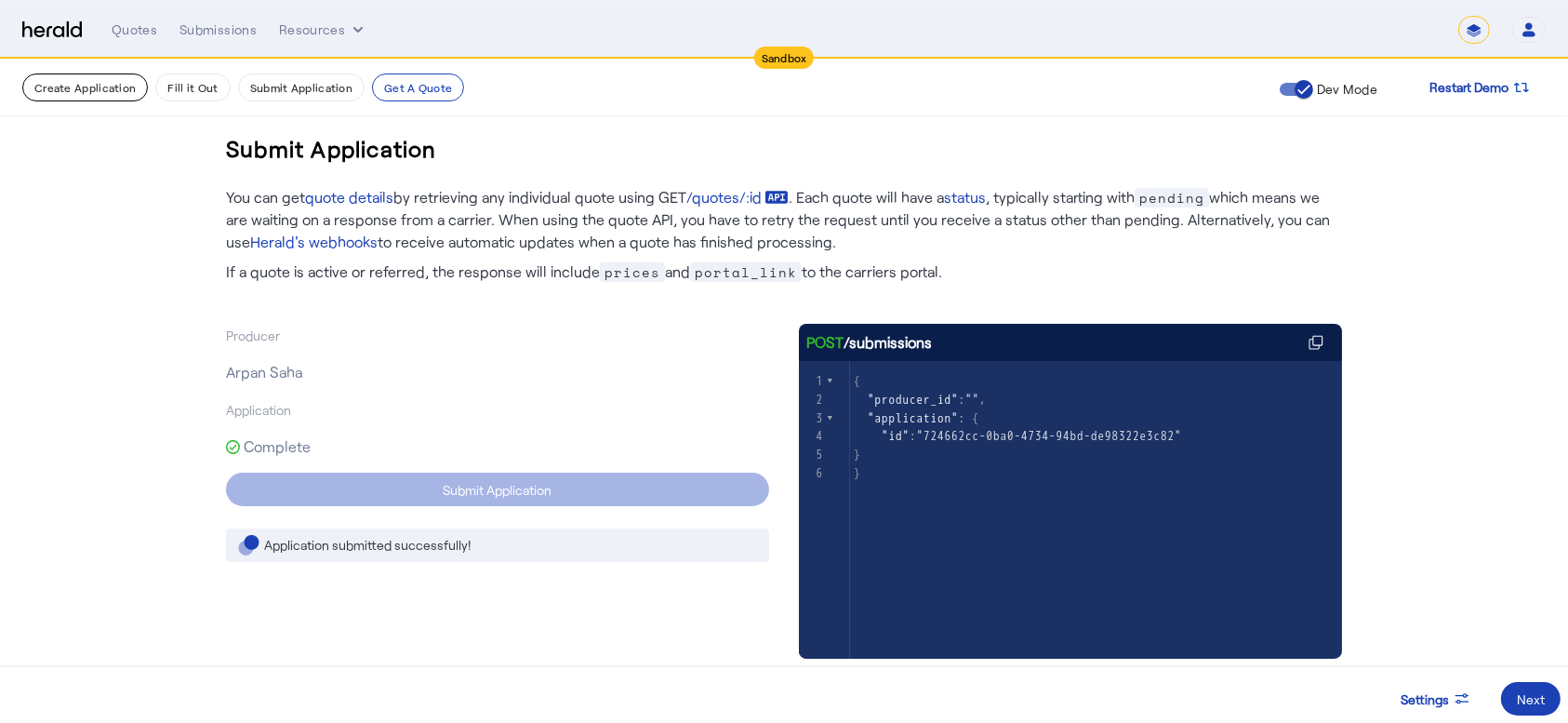 click on "Create Application" at bounding box center (85, 87) 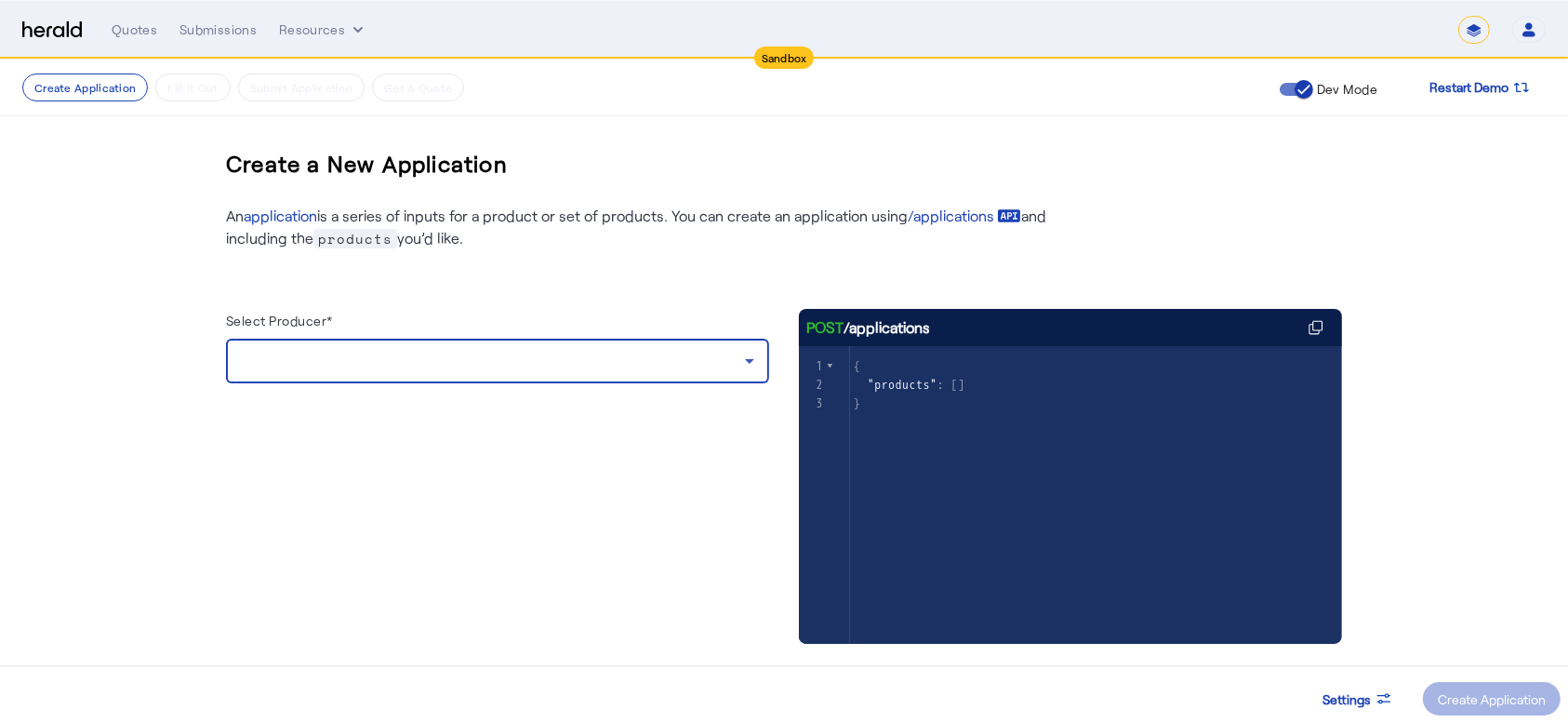 click at bounding box center [493, 361] 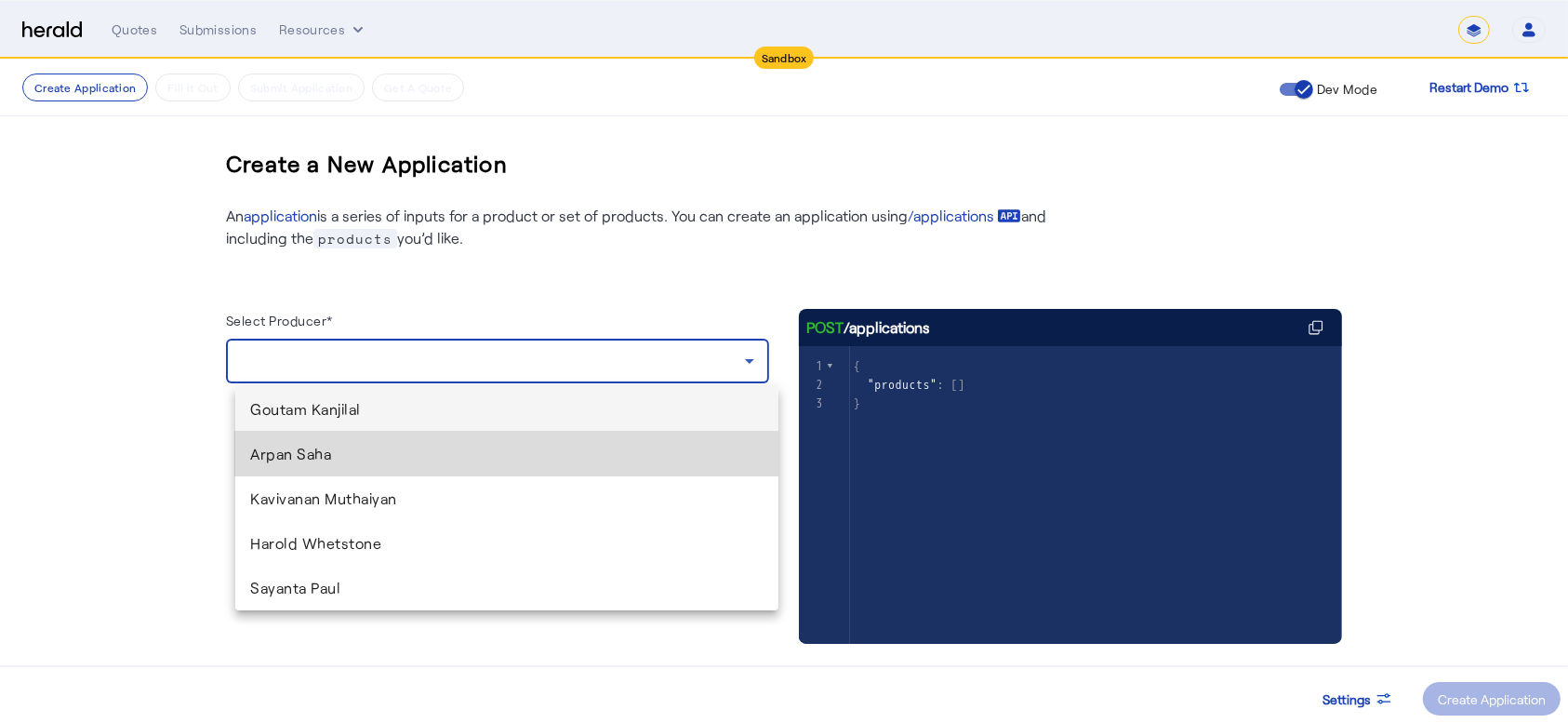 click on "Arpan Saha" at bounding box center (507, 454) 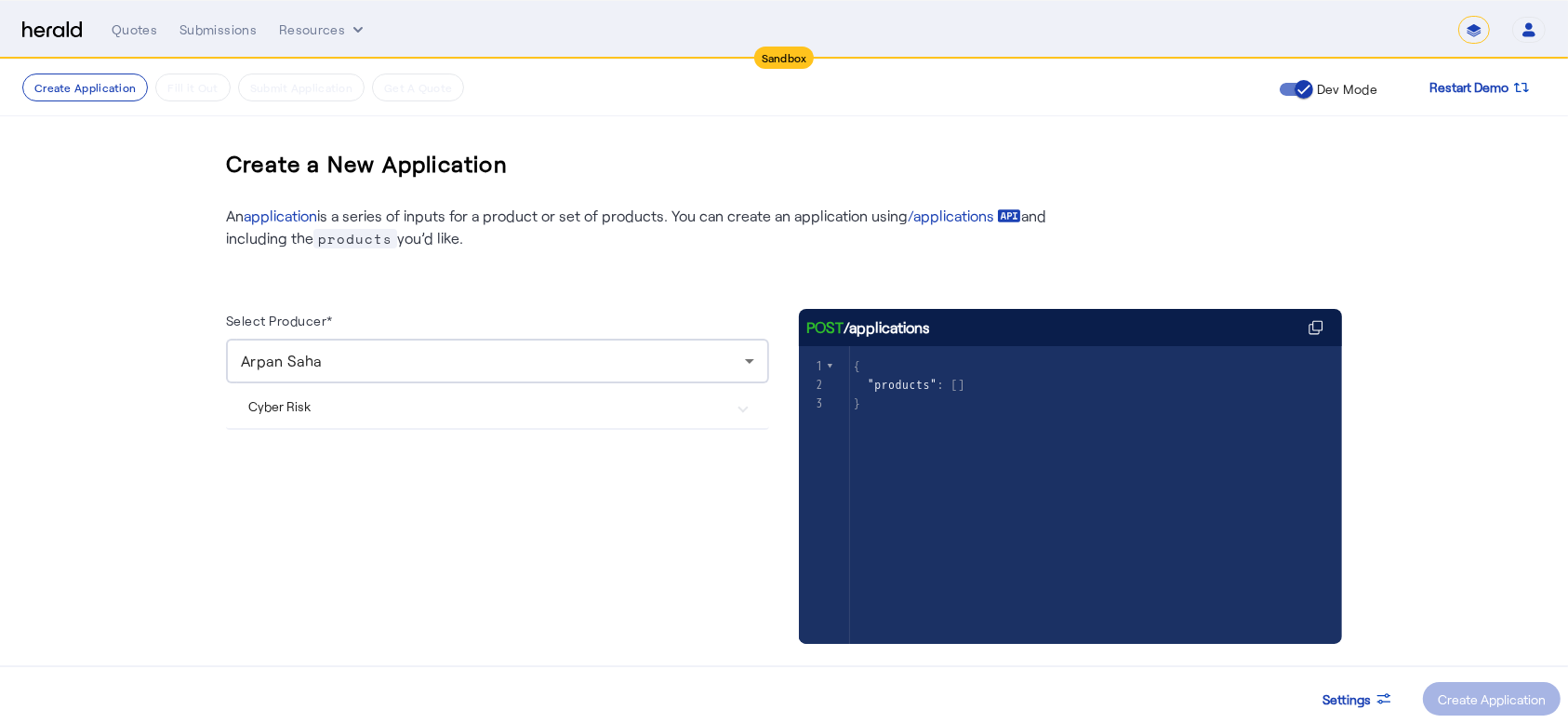 click on "Cyber Risk" at bounding box center (498, 406) 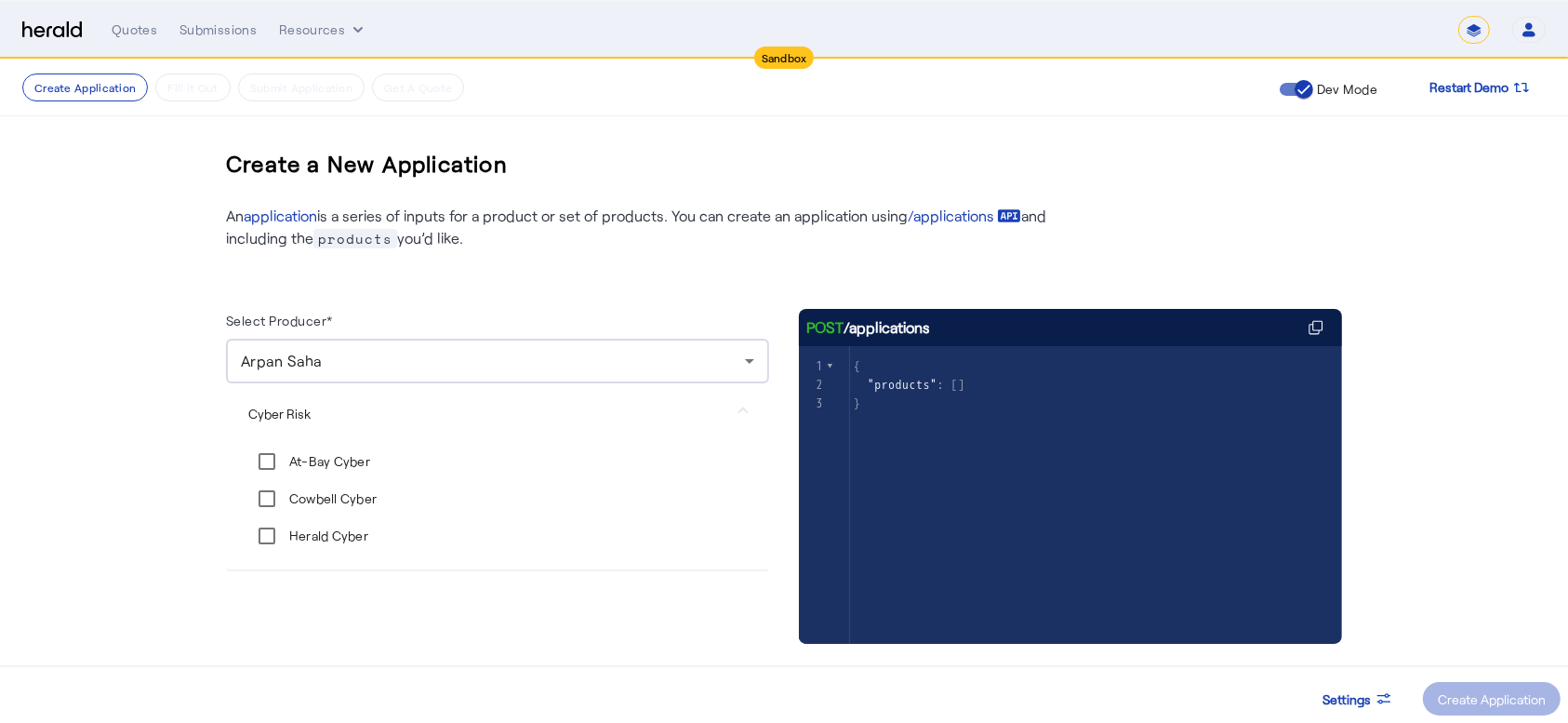 click on "At-Bay Cyber" at bounding box center (327, 462) 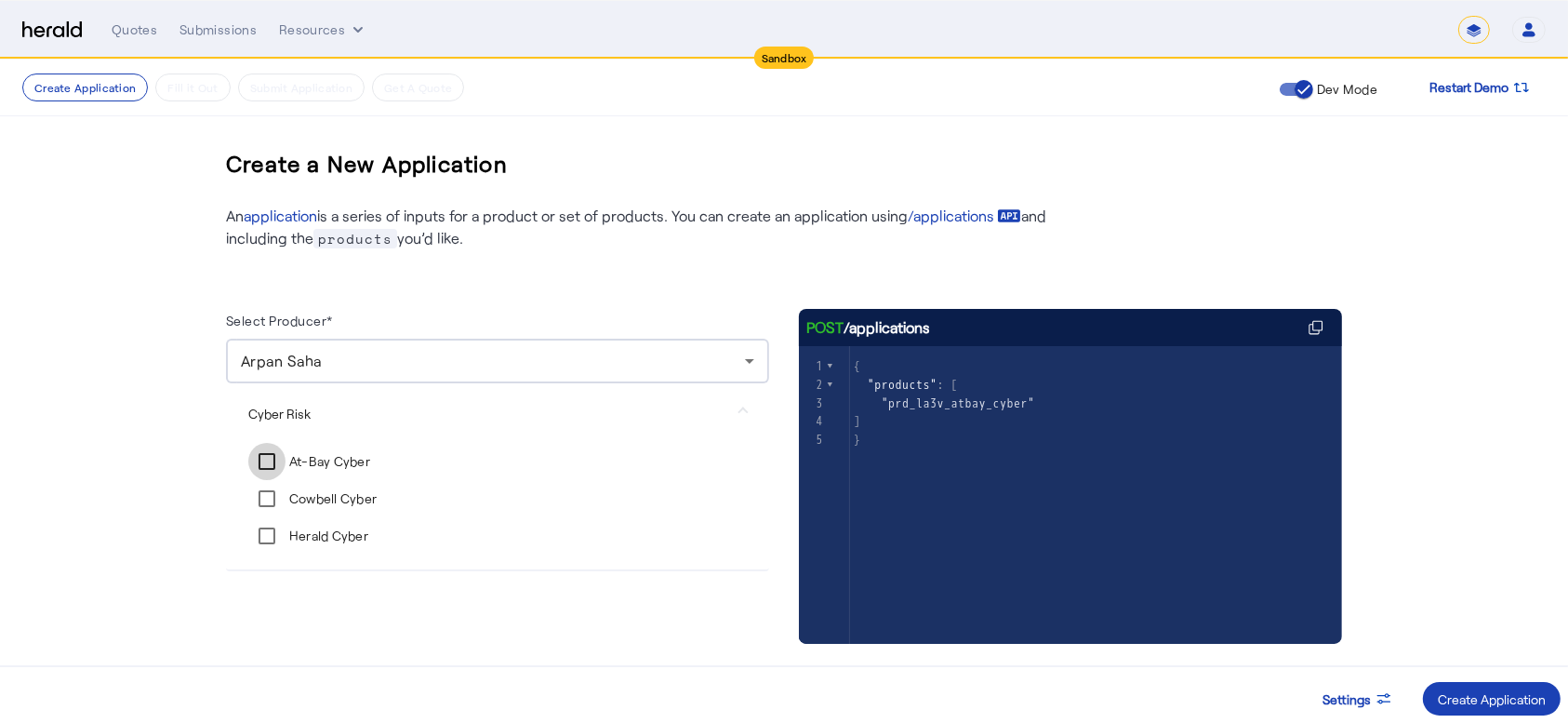 scroll, scrollTop: 33, scrollLeft: 0, axis: vertical 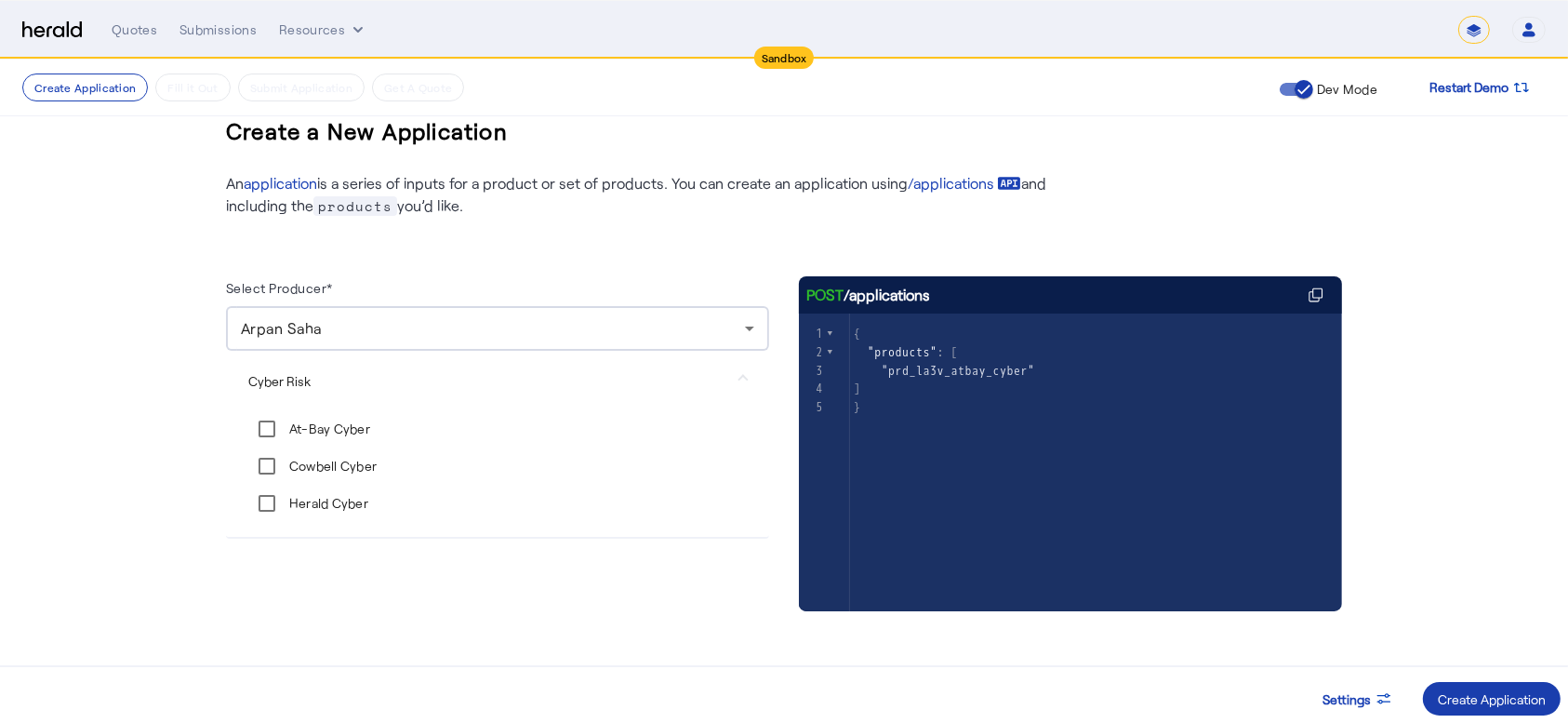 click on "Create Application" at bounding box center (1492, 699) 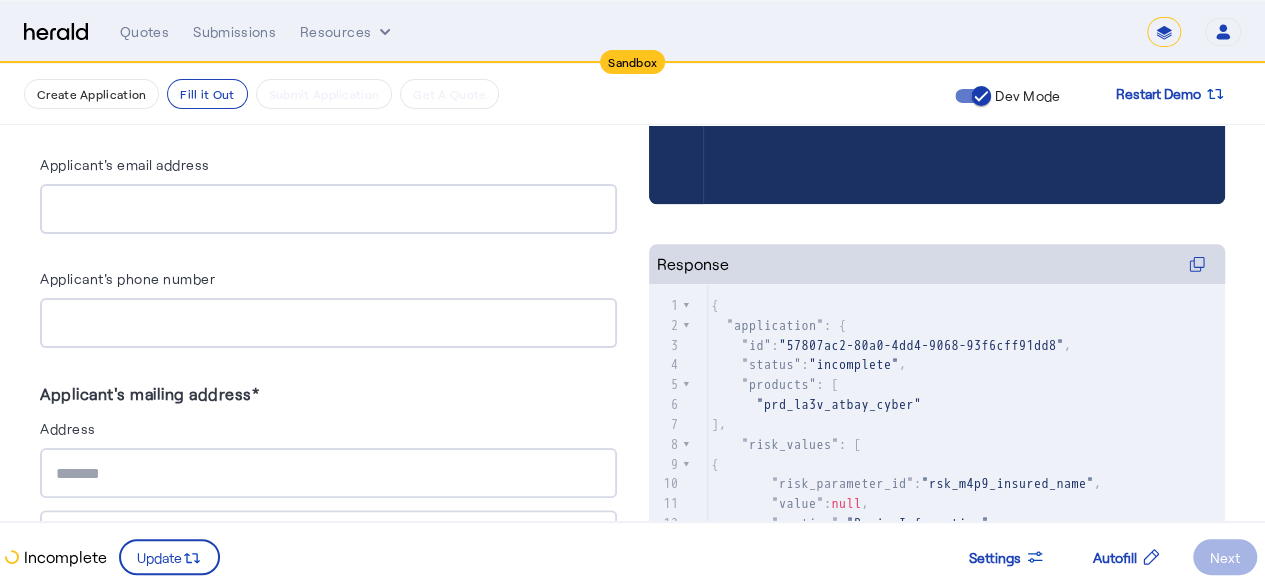 scroll, scrollTop: 649, scrollLeft: 0, axis: vertical 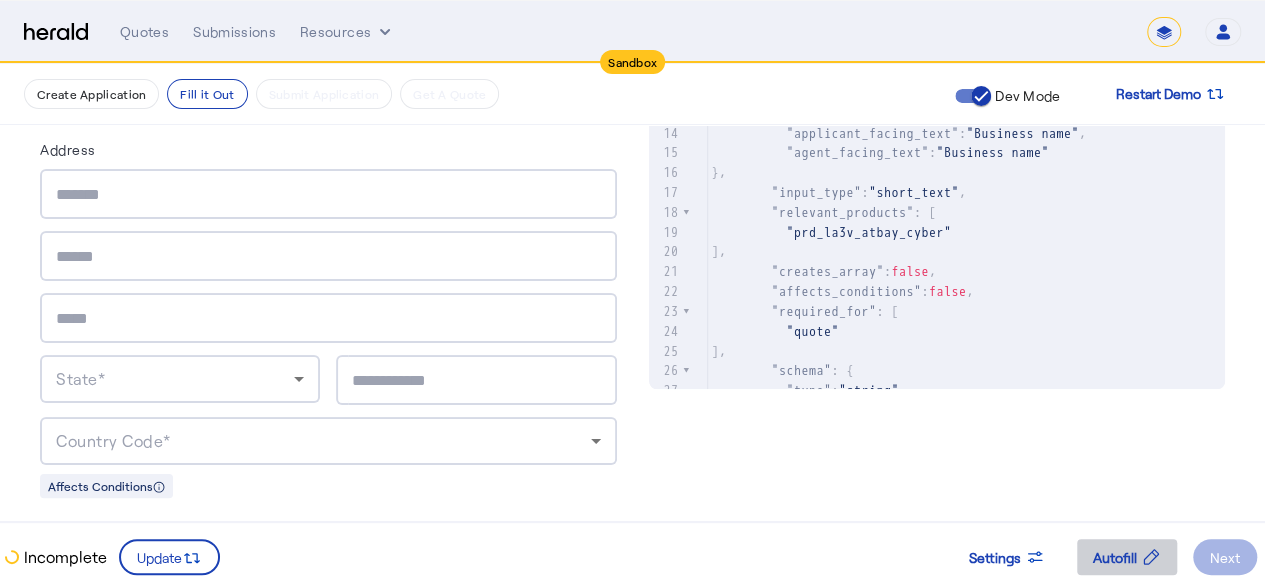 click at bounding box center (1127, 557) 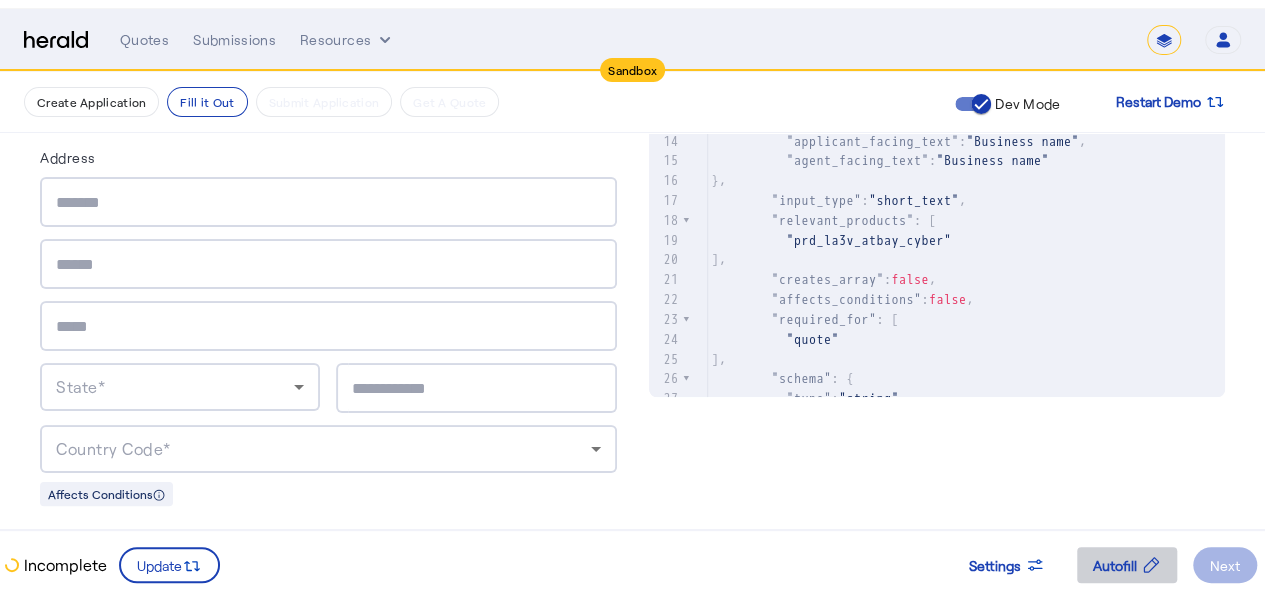 scroll, scrollTop: 0, scrollLeft: 0, axis: both 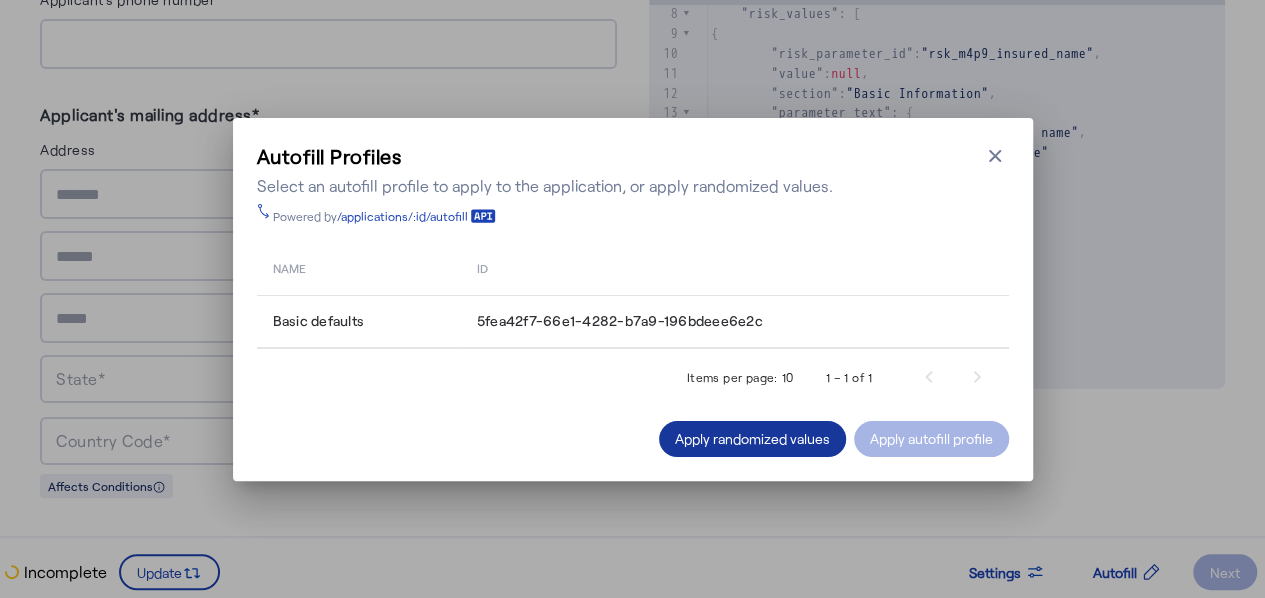 click on "Apply randomized values" at bounding box center [752, 438] 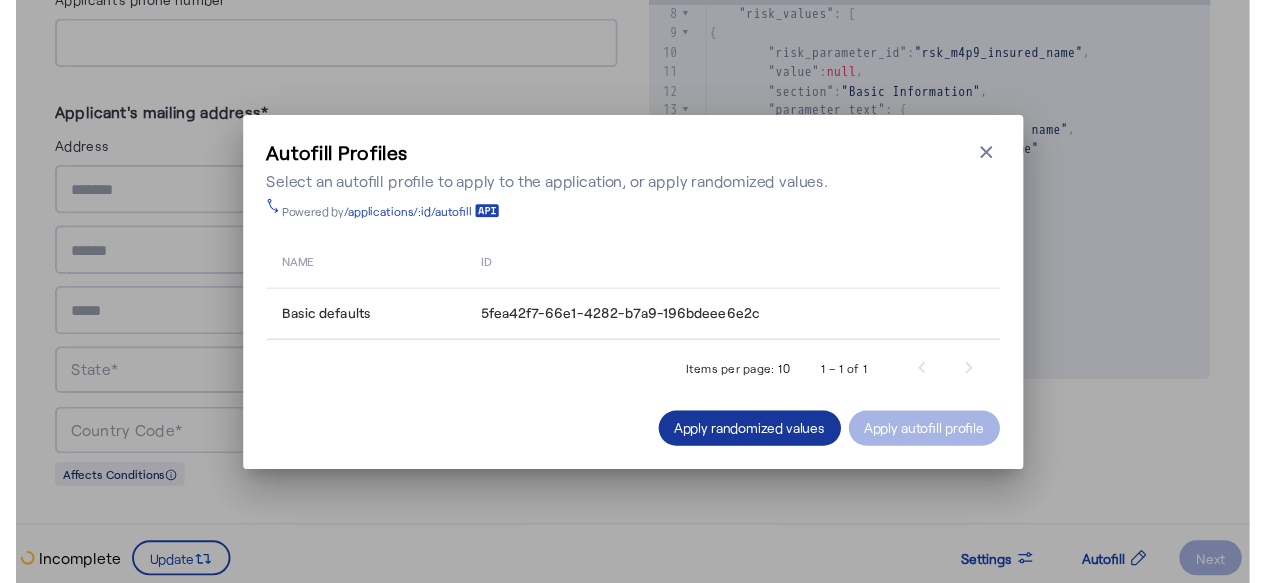 scroll, scrollTop: 927, scrollLeft: 0, axis: vertical 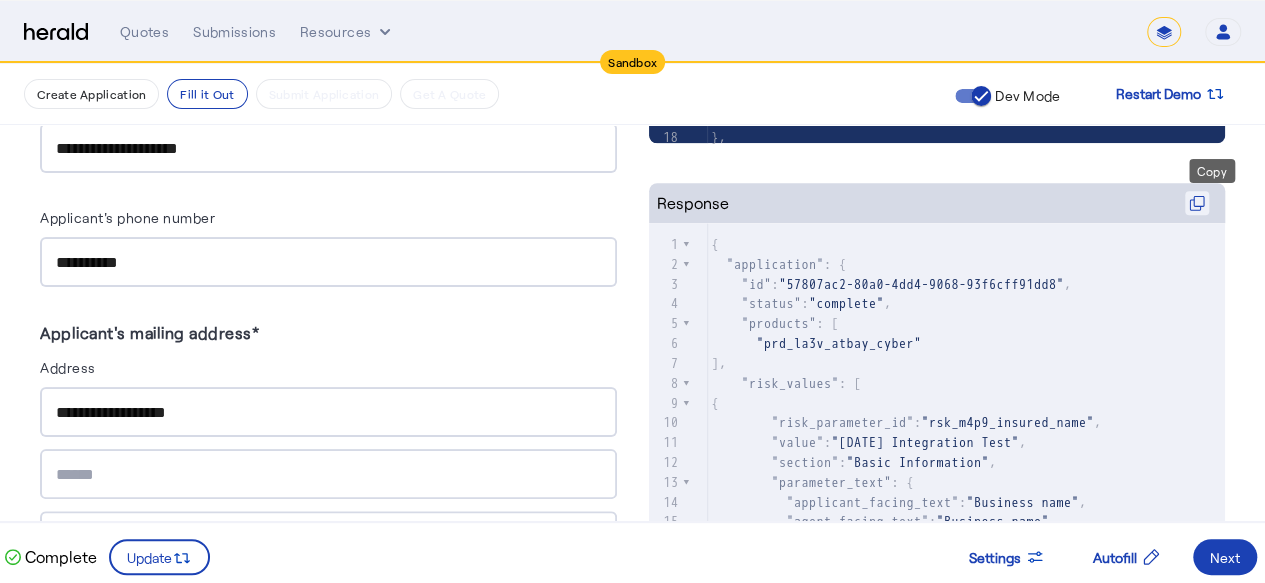 click 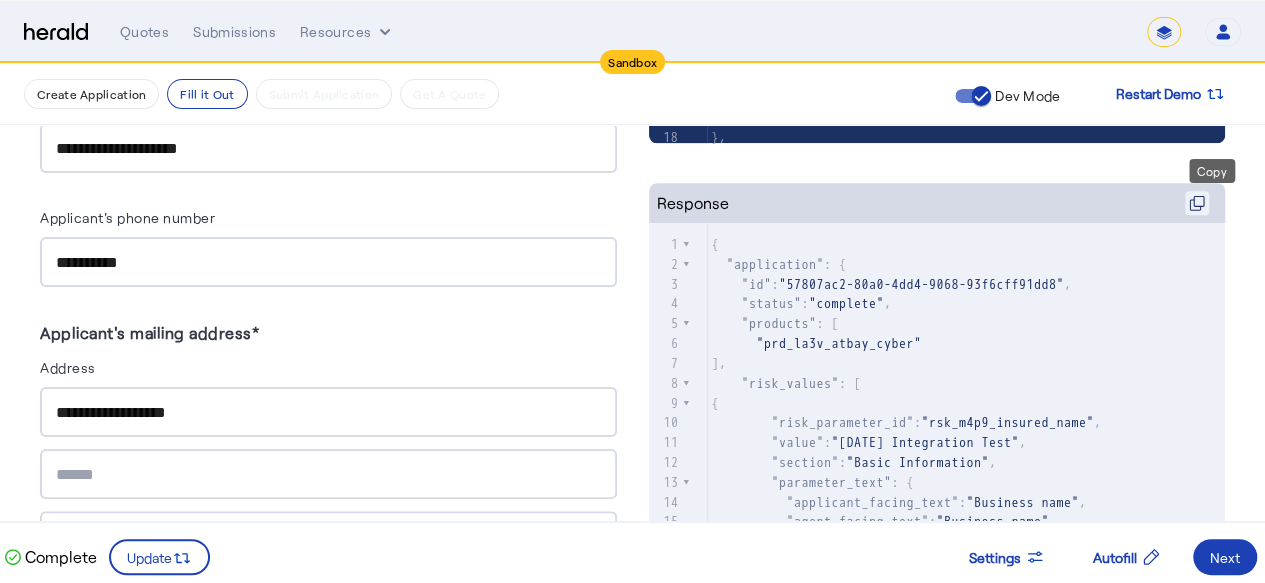 click 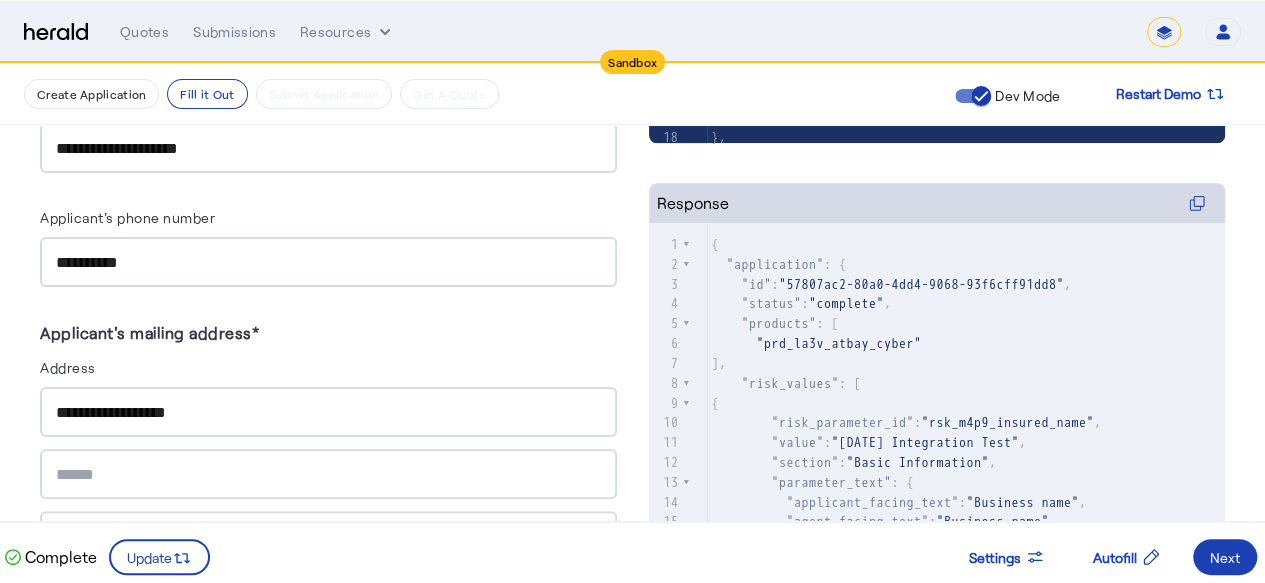 scroll, scrollTop: 155, scrollLeft: 0, axis: vertical 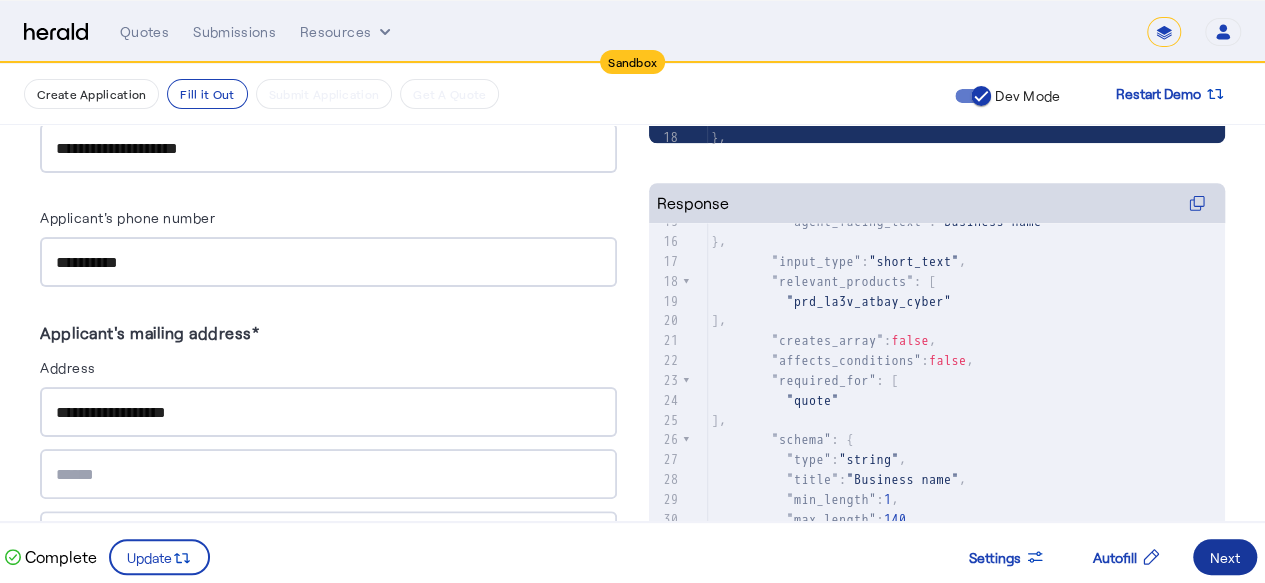 click on "Next" at bounding box center (1225, 557) 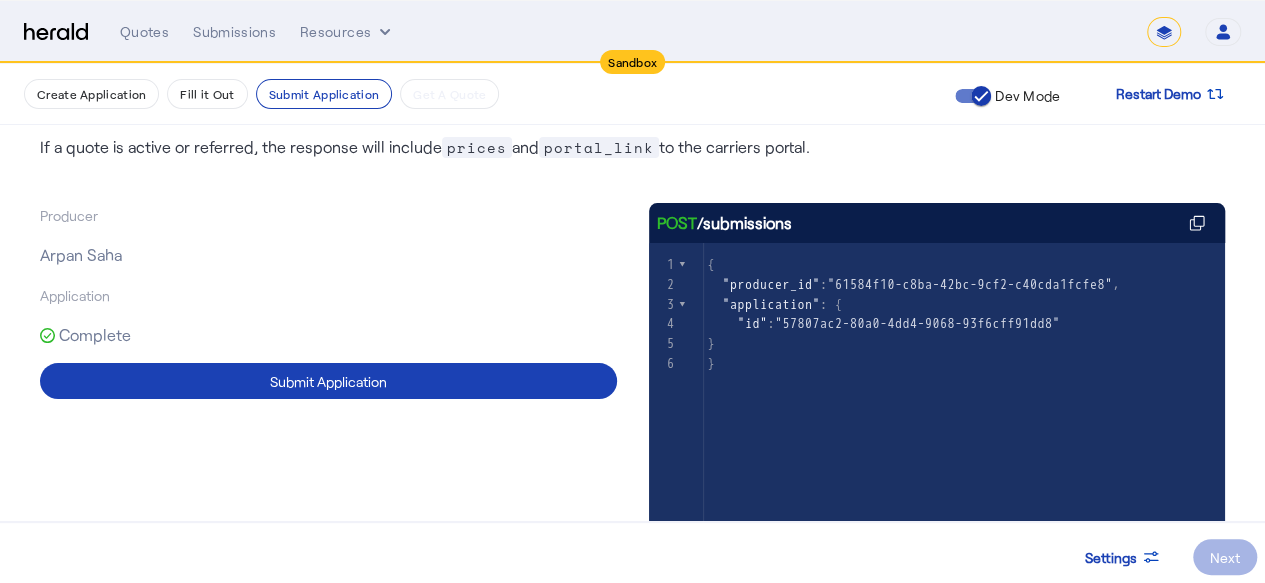 scroll, scrollTop: 143, scrollLeft: 0, axis: vertical 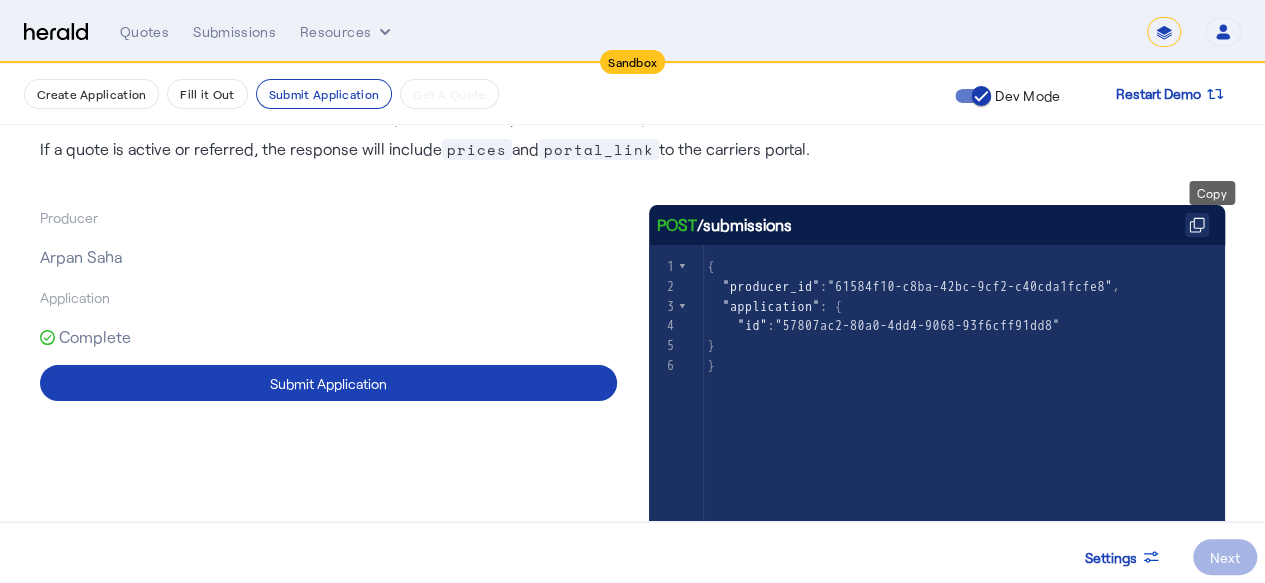 click 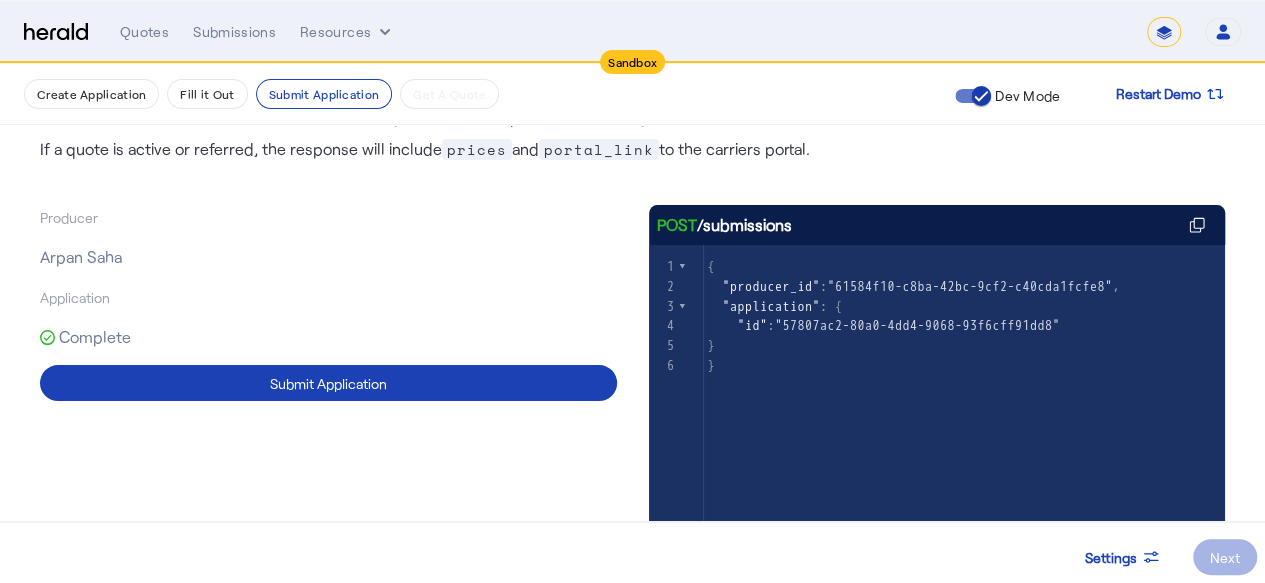 scroll, scrollTop: 245, scrollLeft: 0, axis: vertical 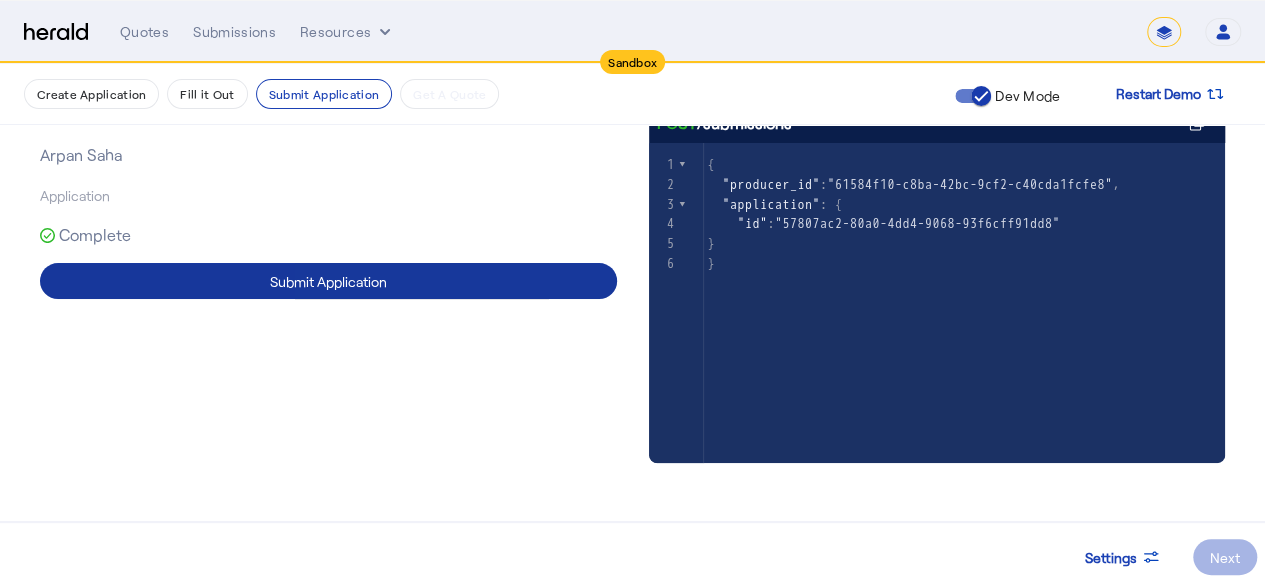 click at bounding box center (328, 281) 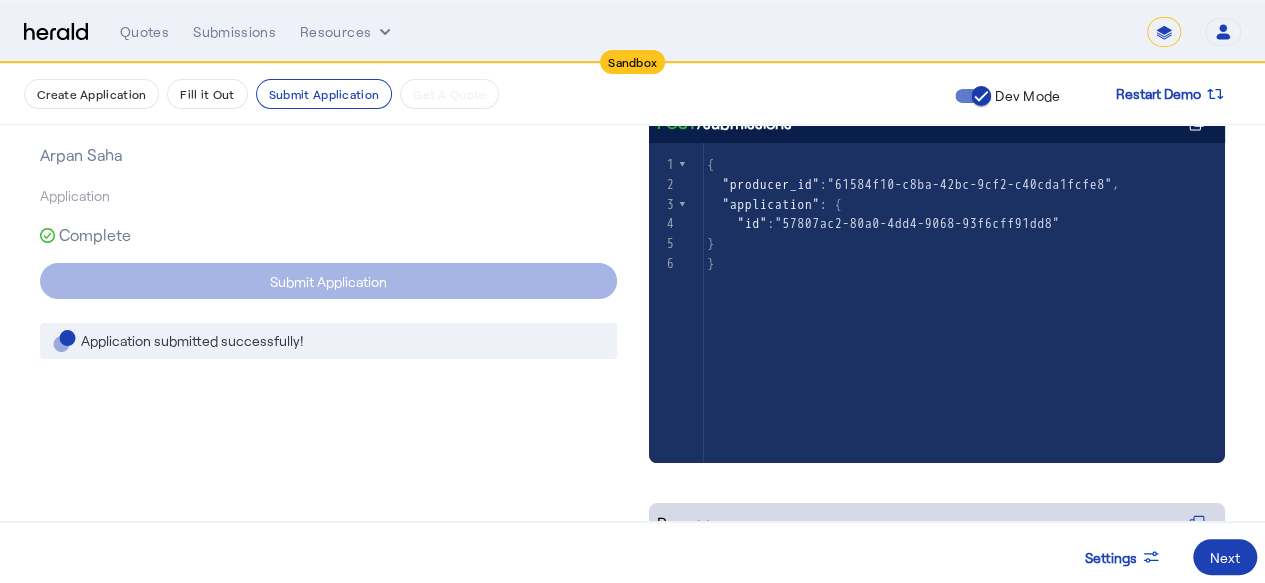 scroll, scrollTop: 40, scrollLeft: 0, axis: vertical 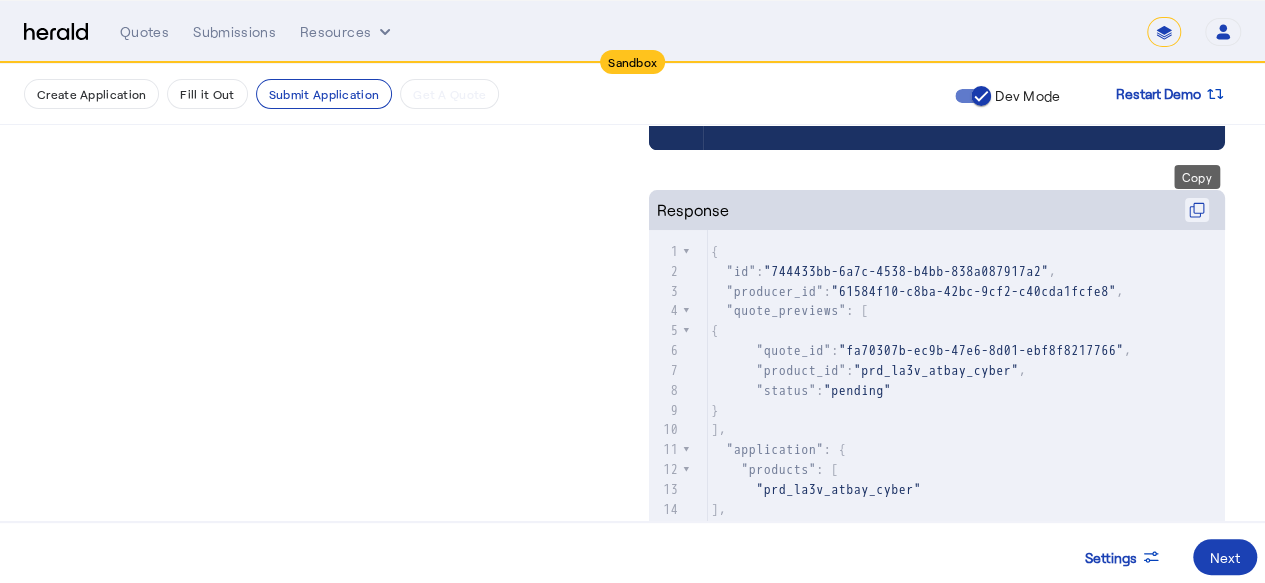 click 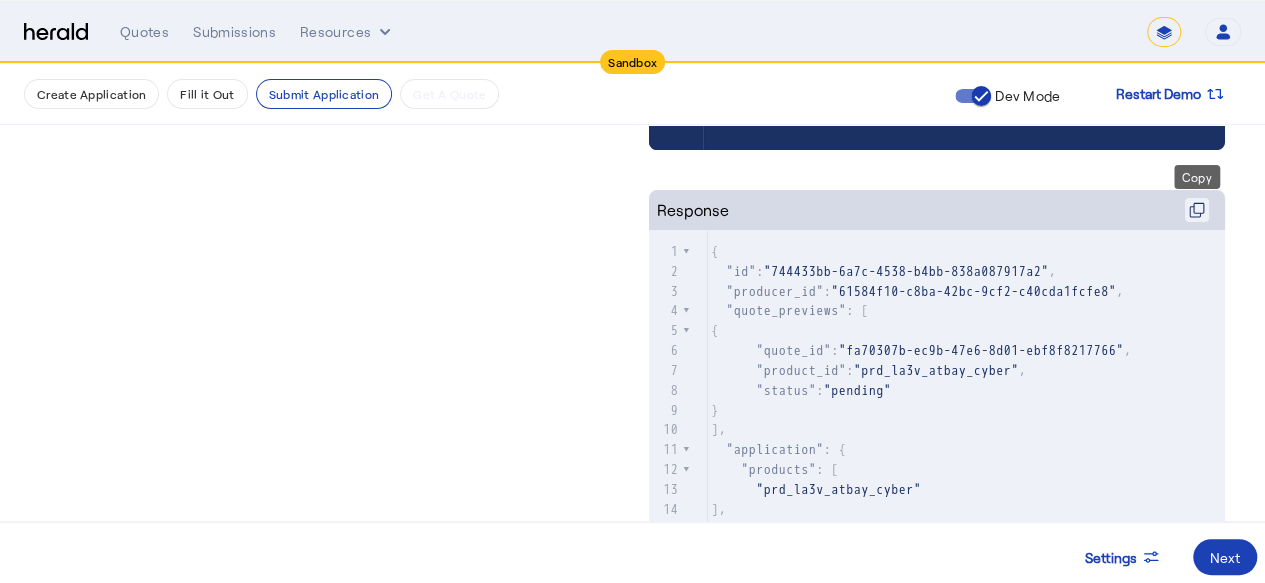 click 